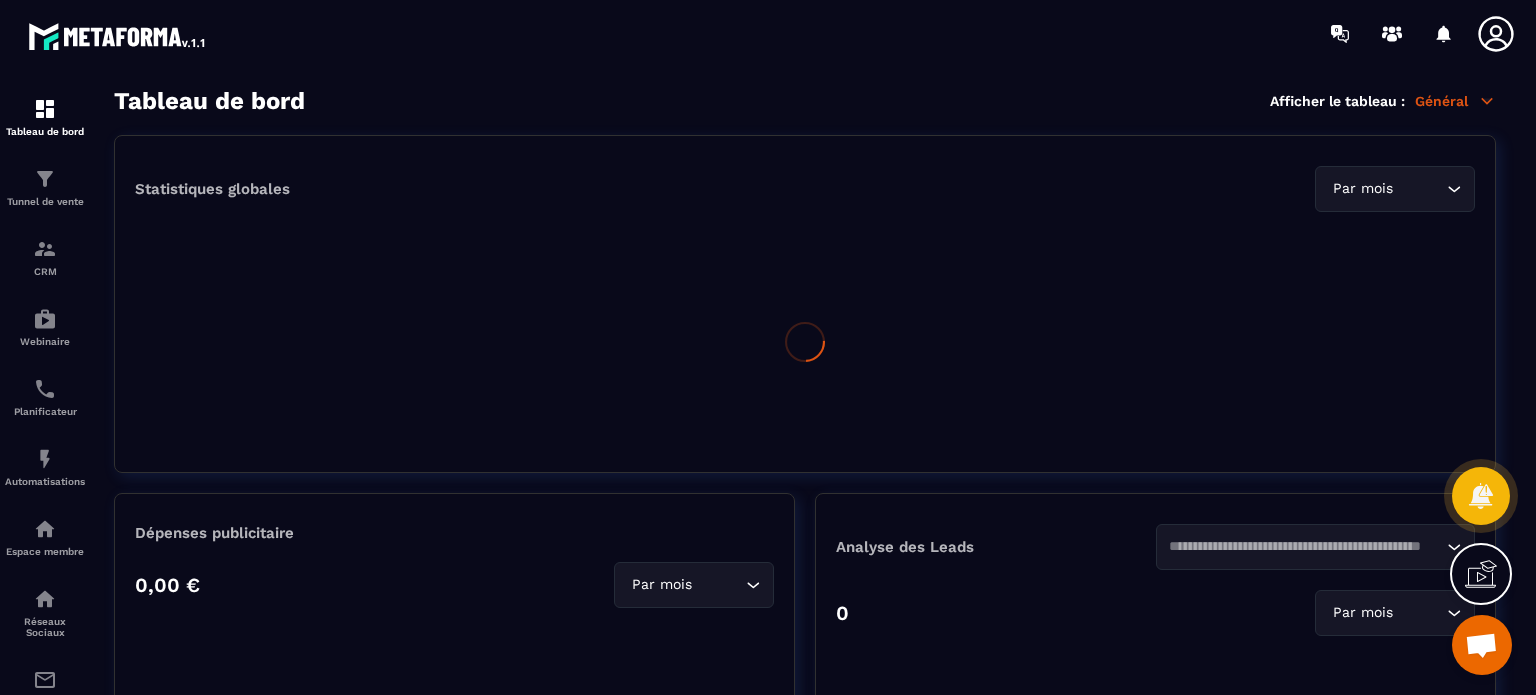 scroll, scrollTop: 0, scrollLeft: 0, axis: both 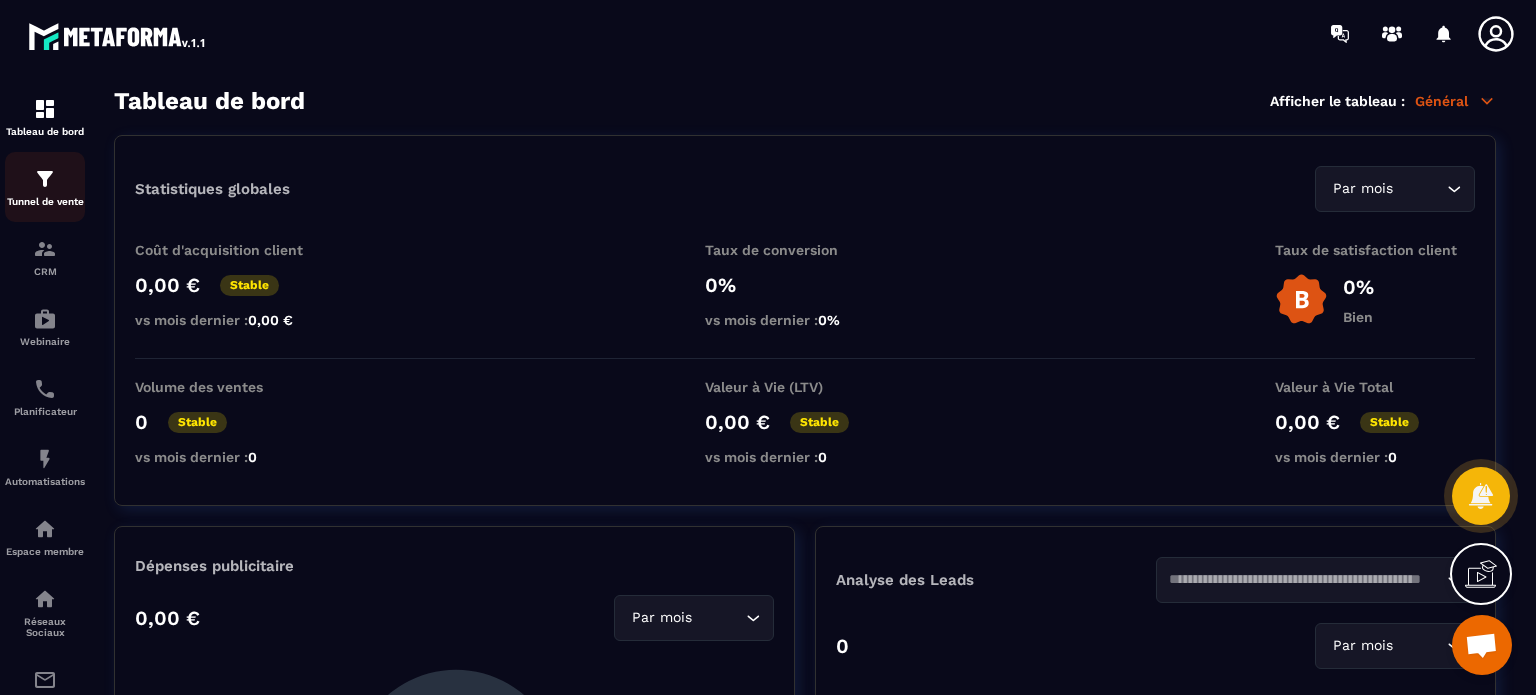 click on "Tunnel de vente" at bounding box center [45, 187] 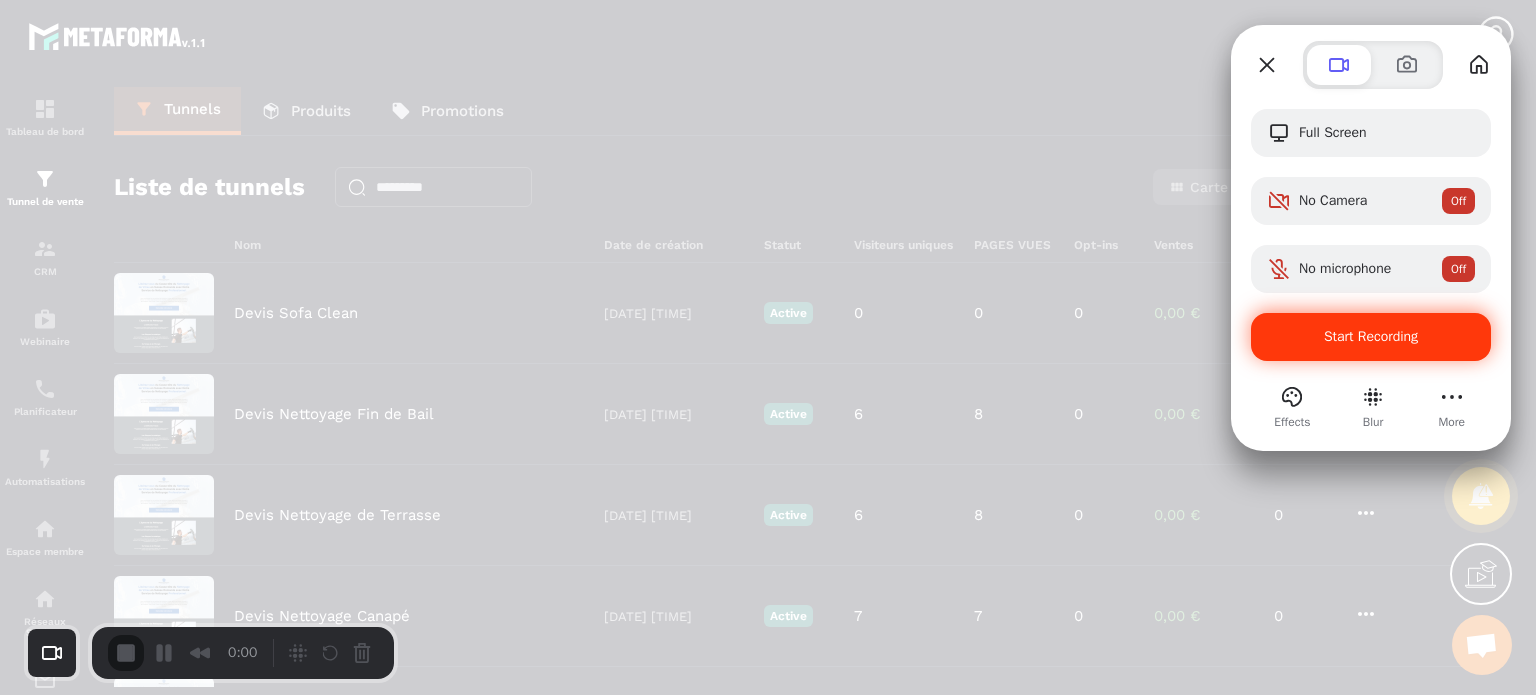 click on "Start Recording" at bounding box center (1371, 337) 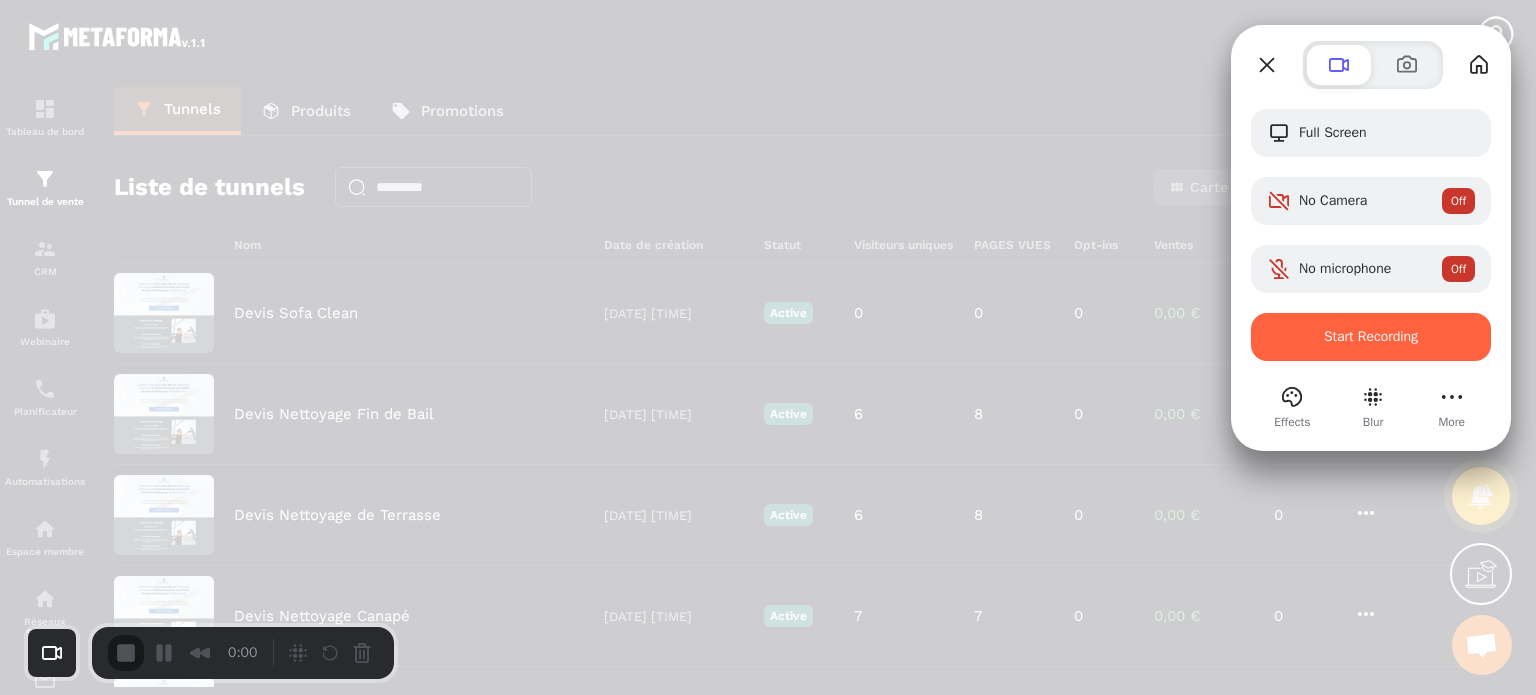 click on "Yes, proceed" at bounding box center (435, 1580) 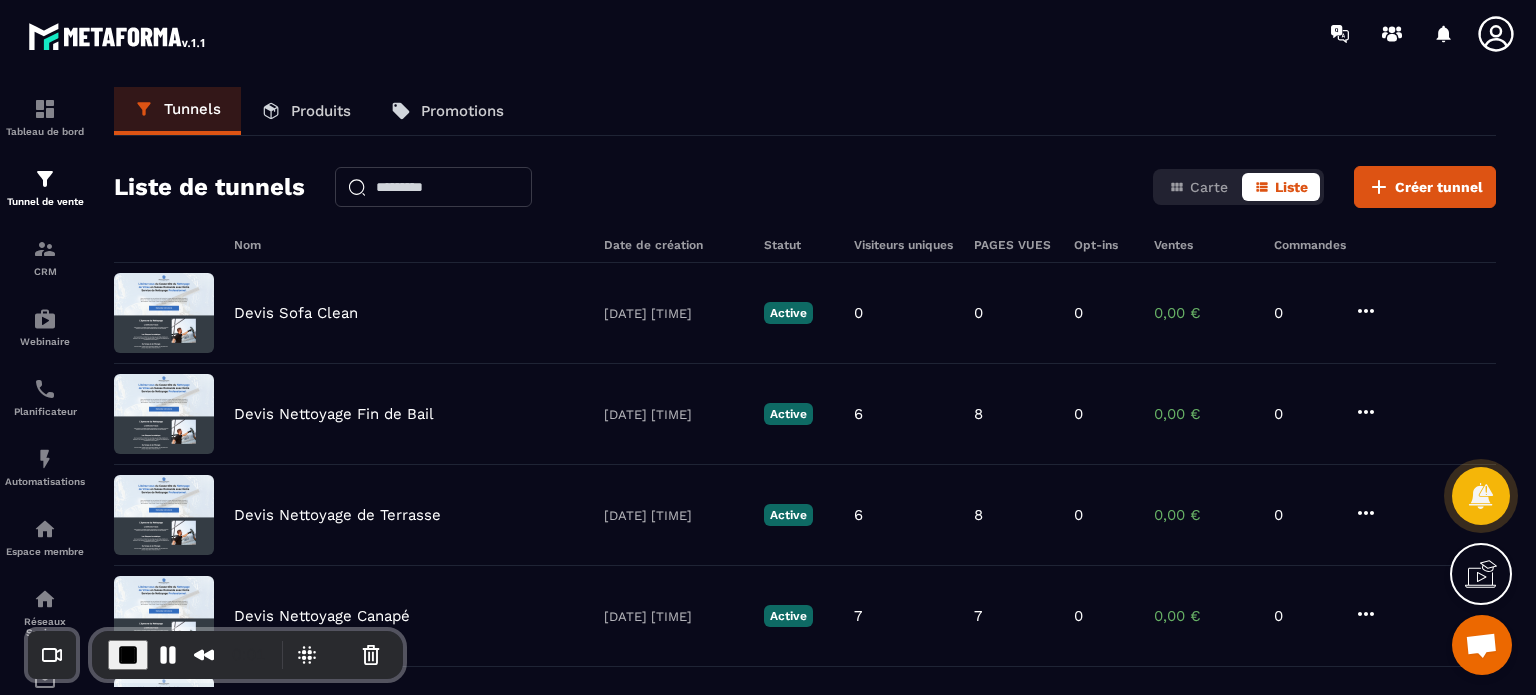 click on "Liste de tunnels Carte Liste Créer tunnel" at bounding box center [805, 187] 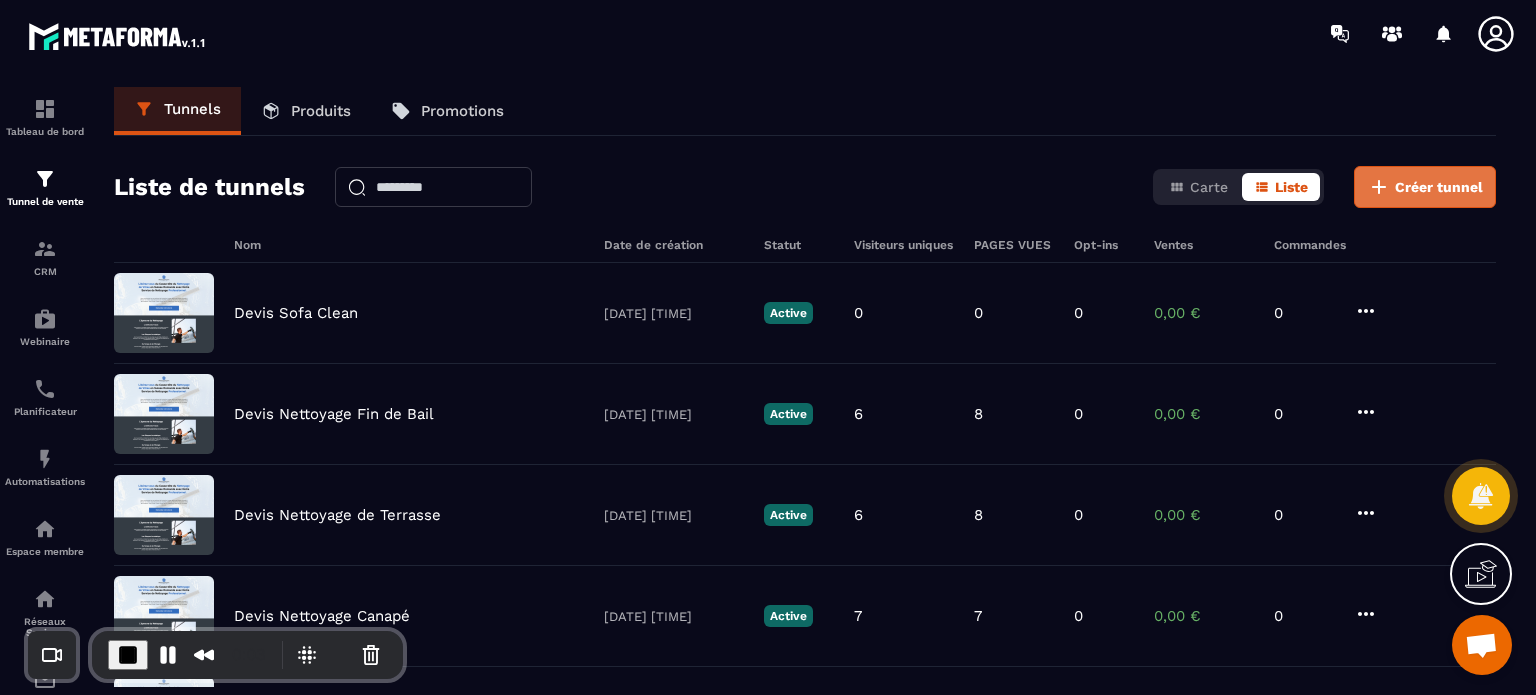 click on "Créer tunnel" at bounding box center (1439, 187) 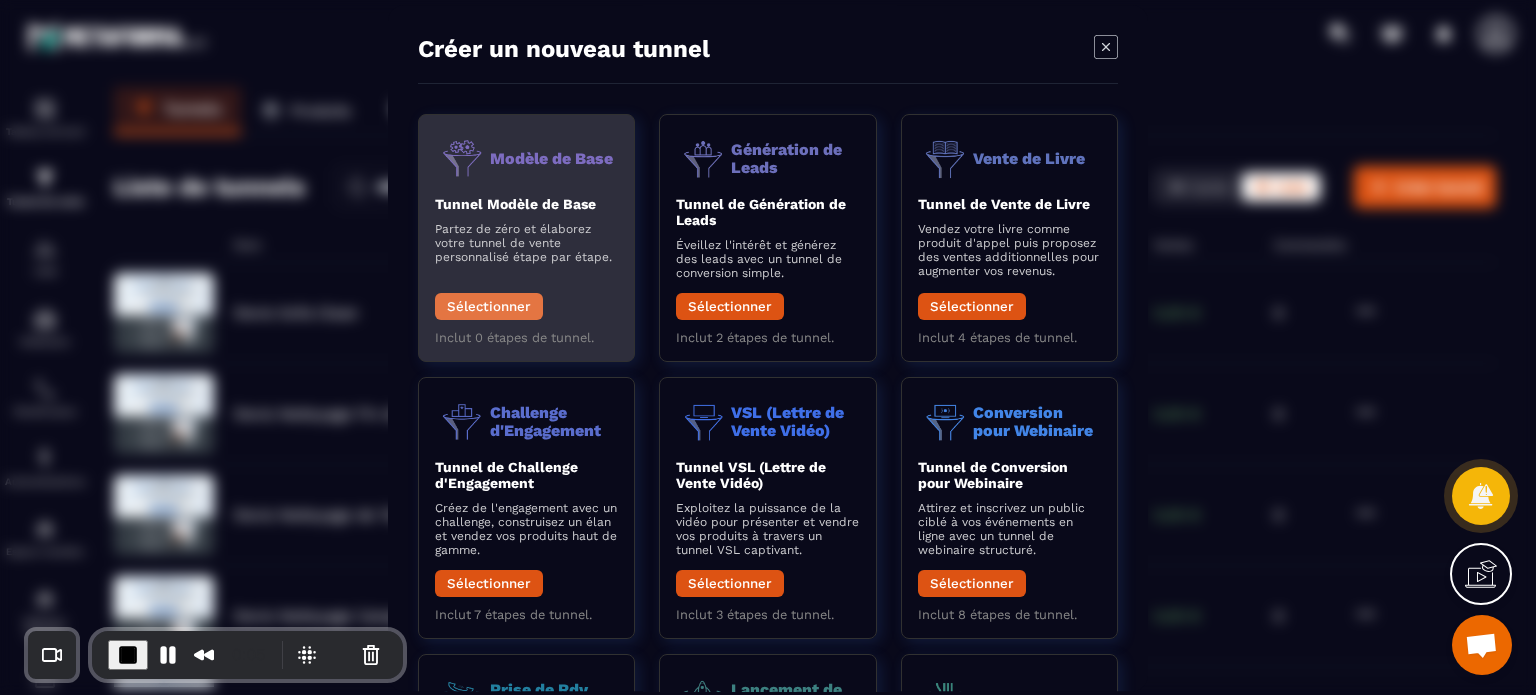click on "Sélectionner" at bounding box center (489, 306) 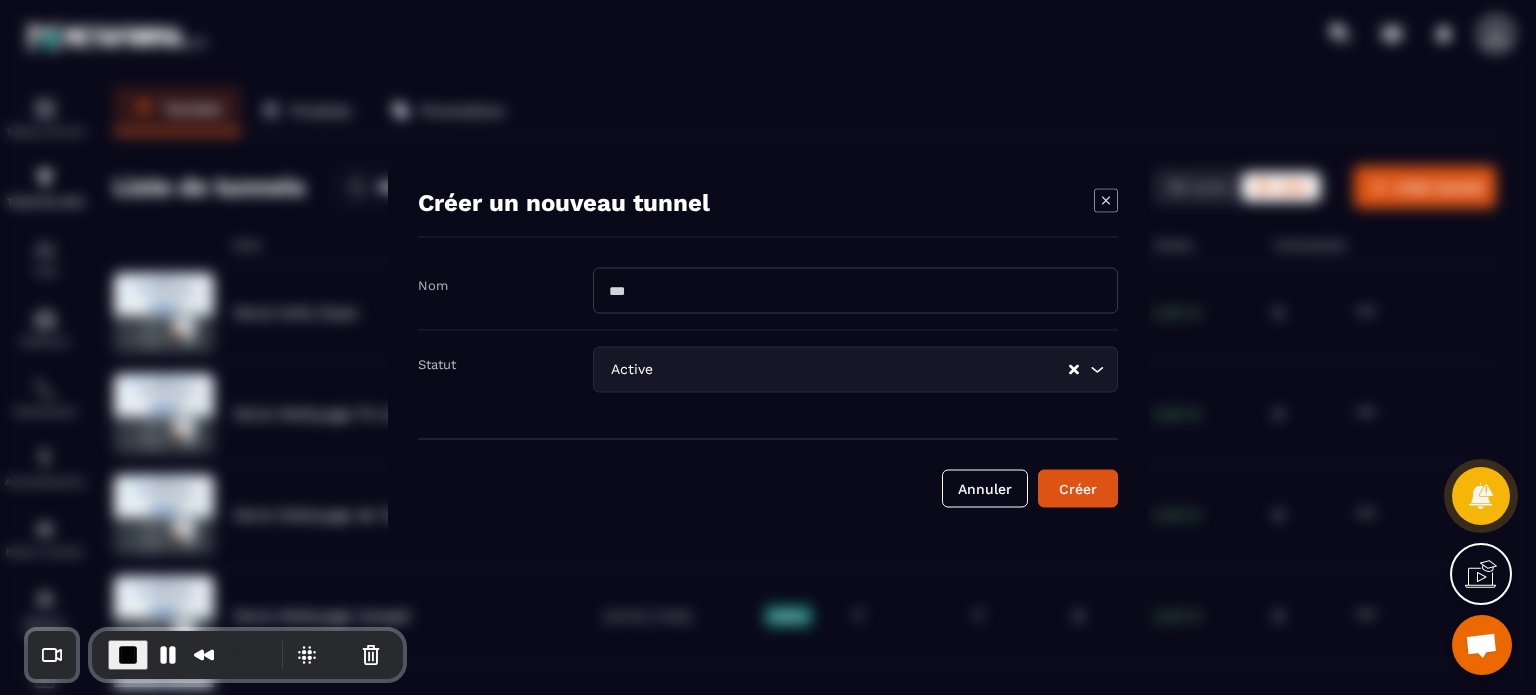 click at bounding box center [855, 290] 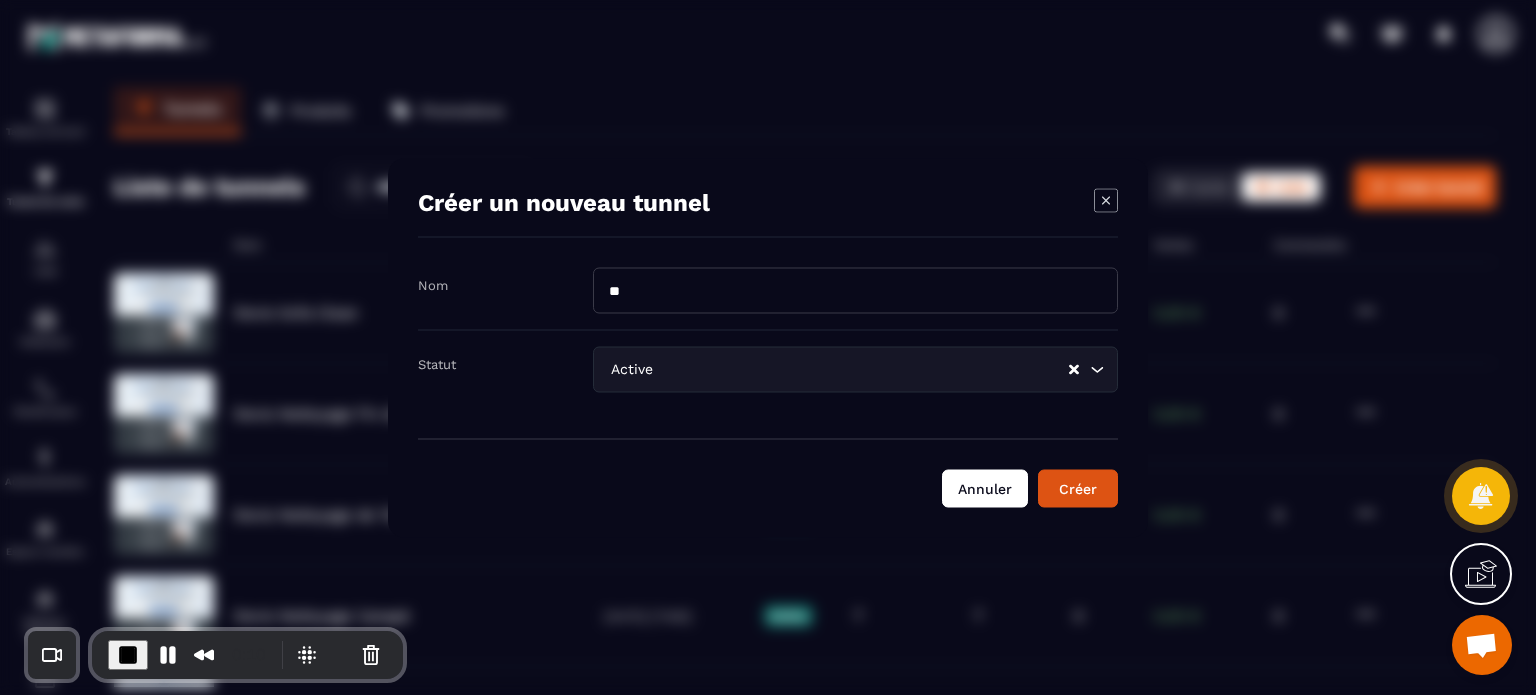 type on "**" 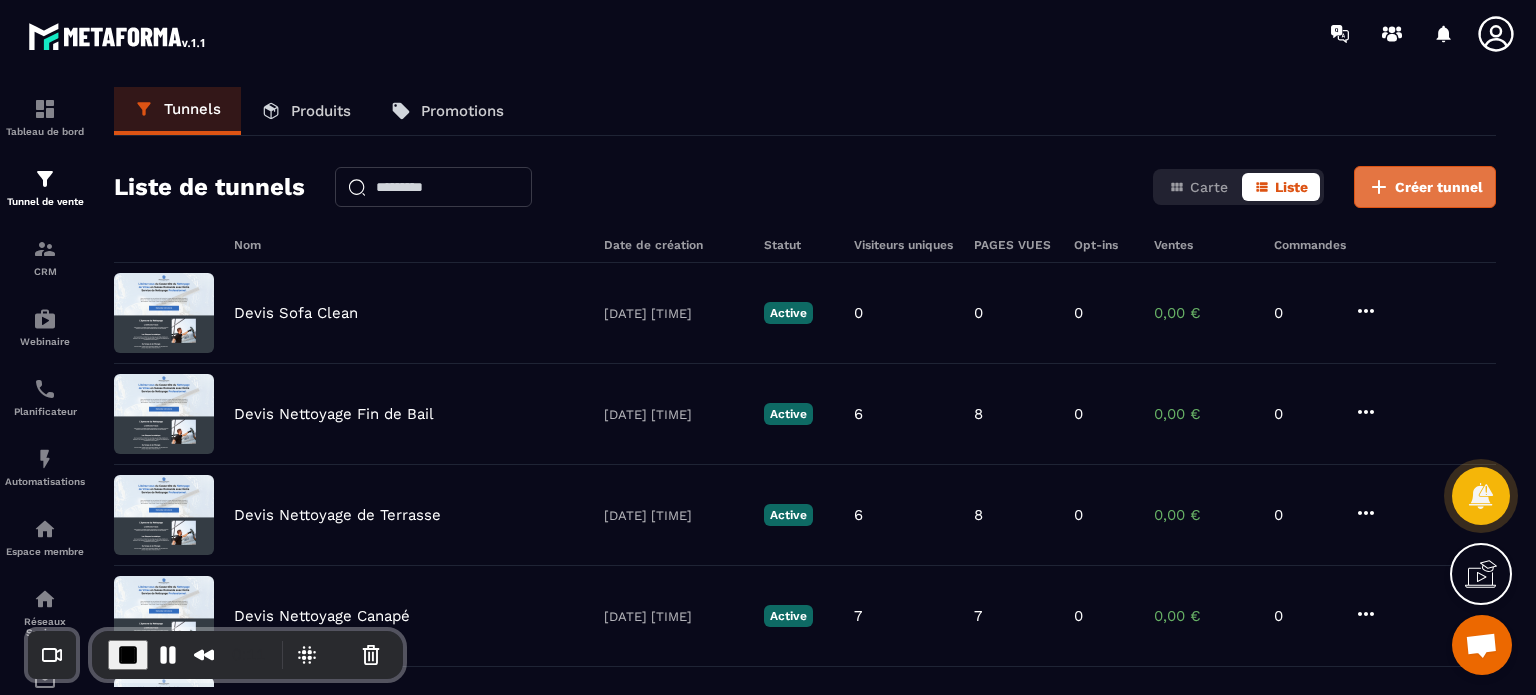 click on "Créer tunnel" 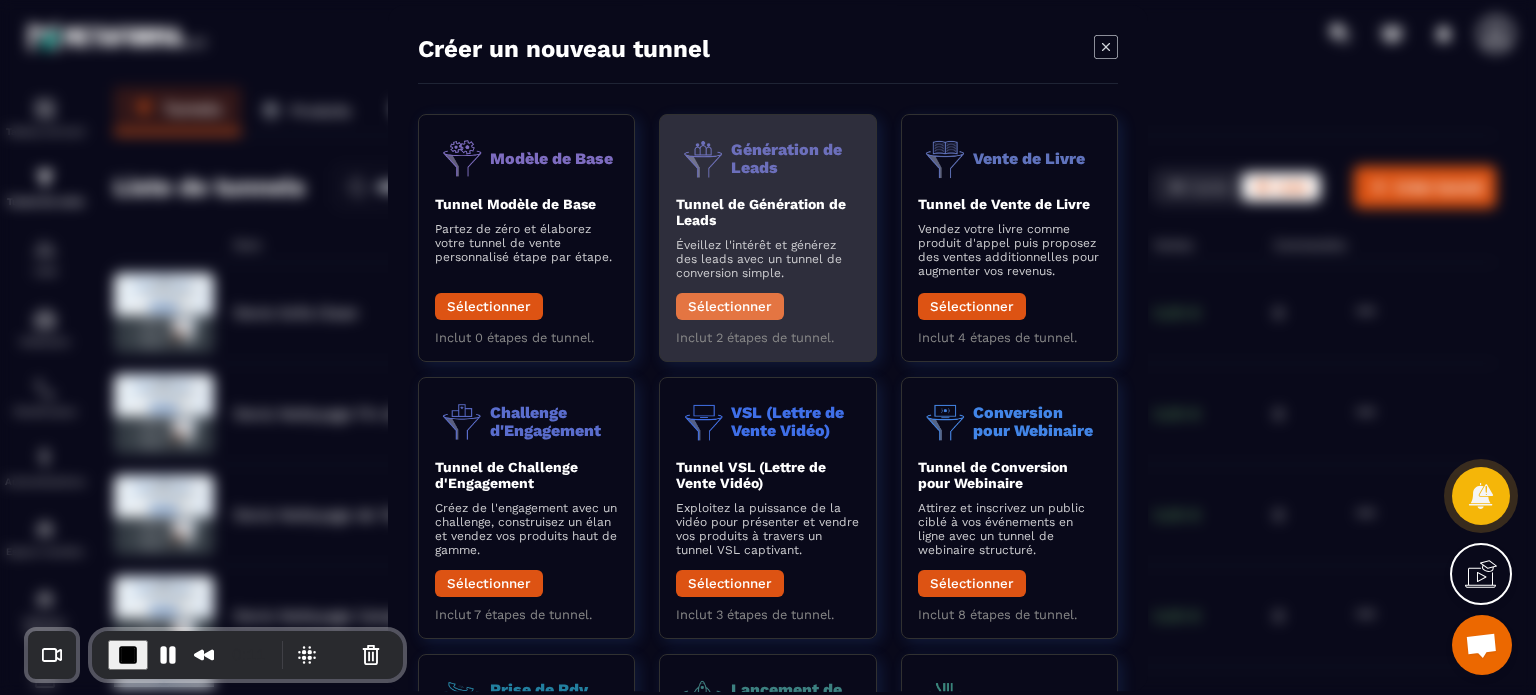 click on "Sélectionner" at bounding box center [730, 306] 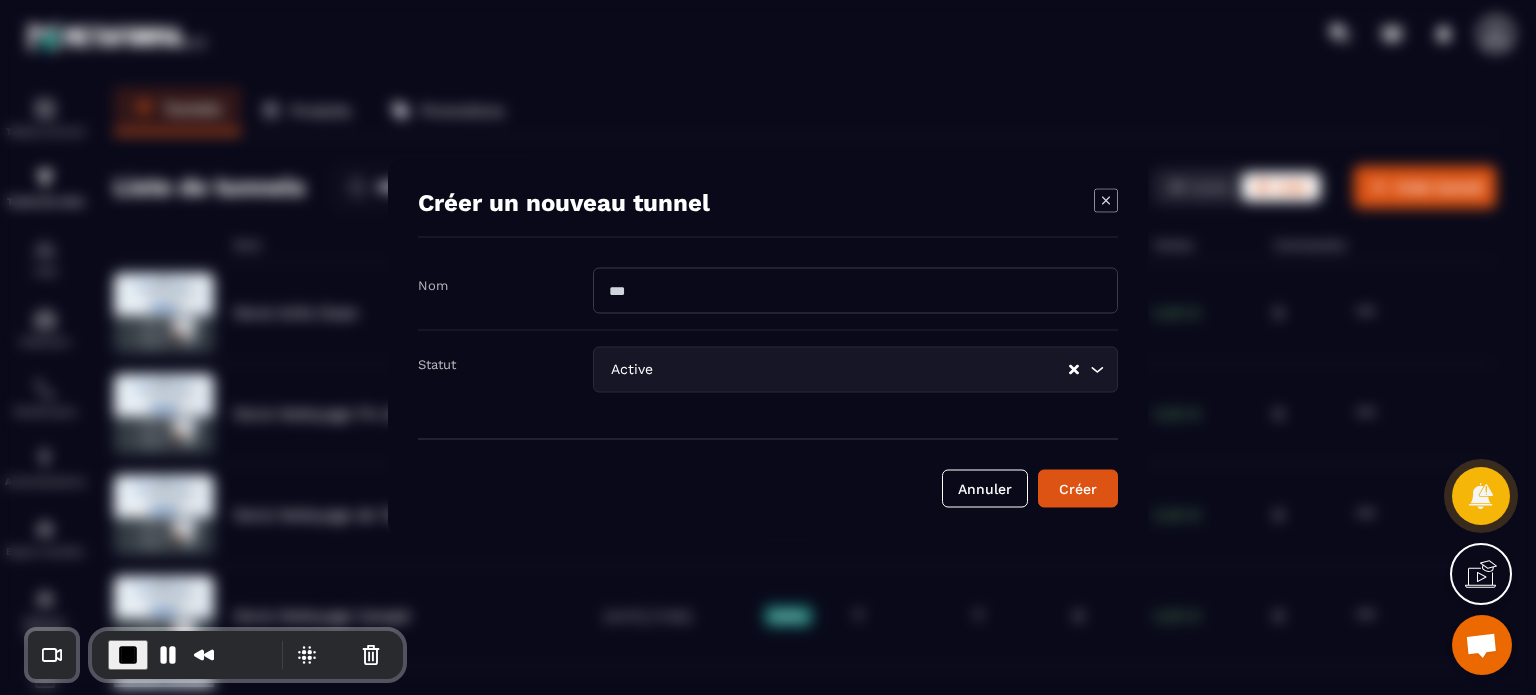 click at bounding box center [855, 290] 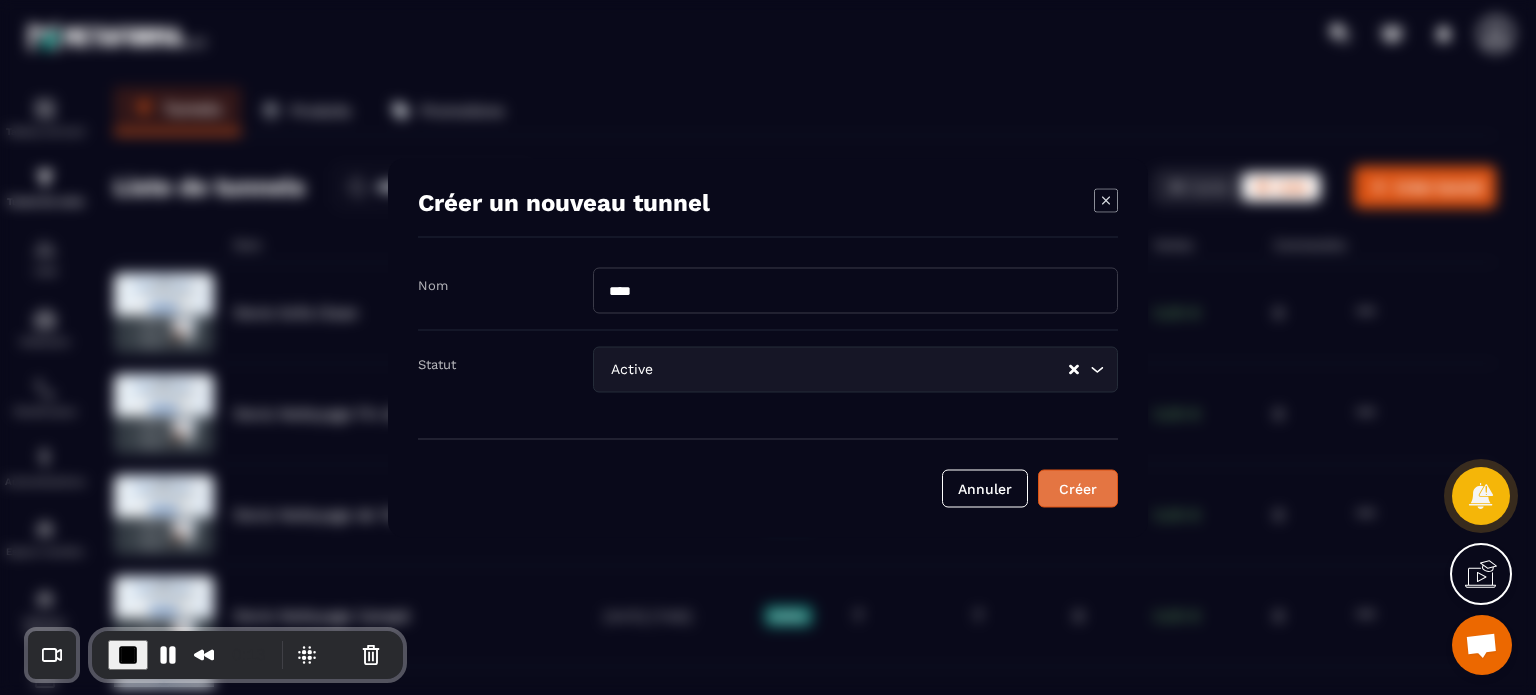 type on "****" 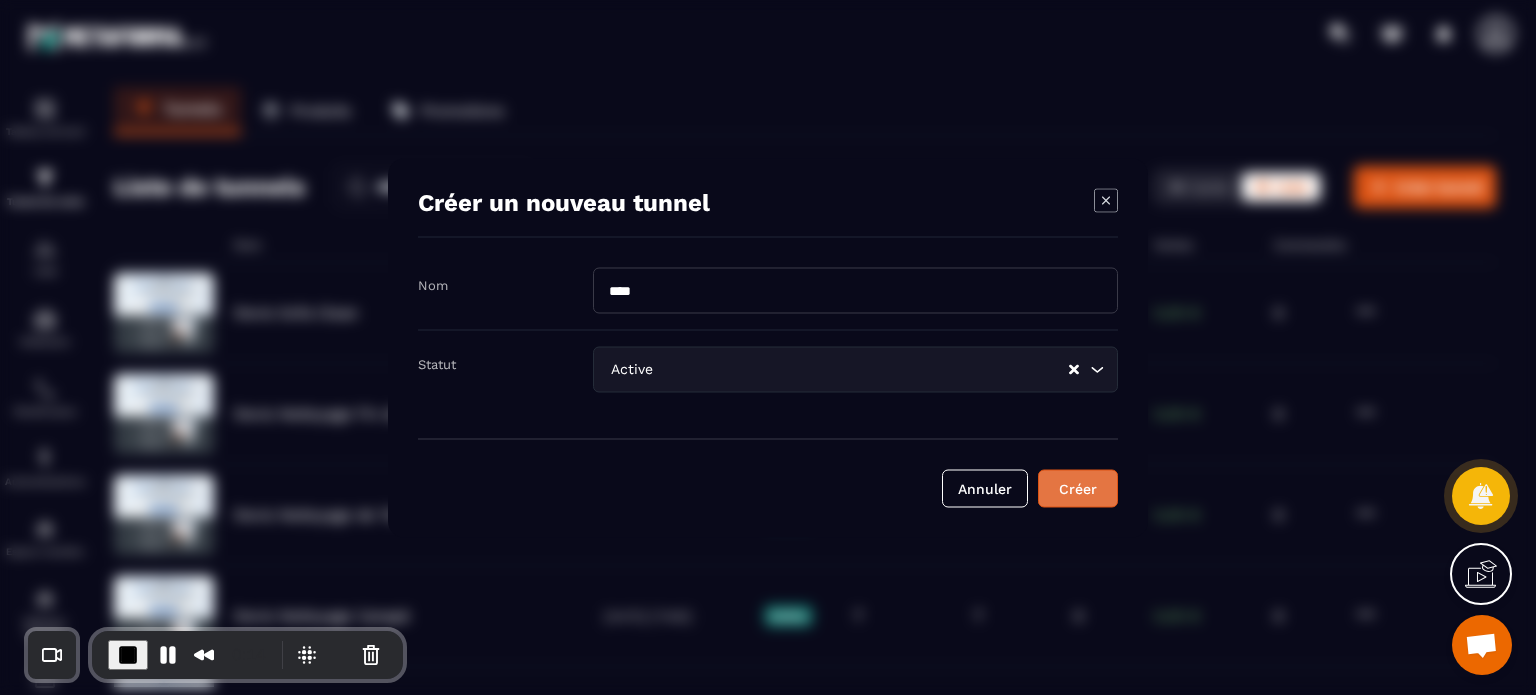click on "Créer" 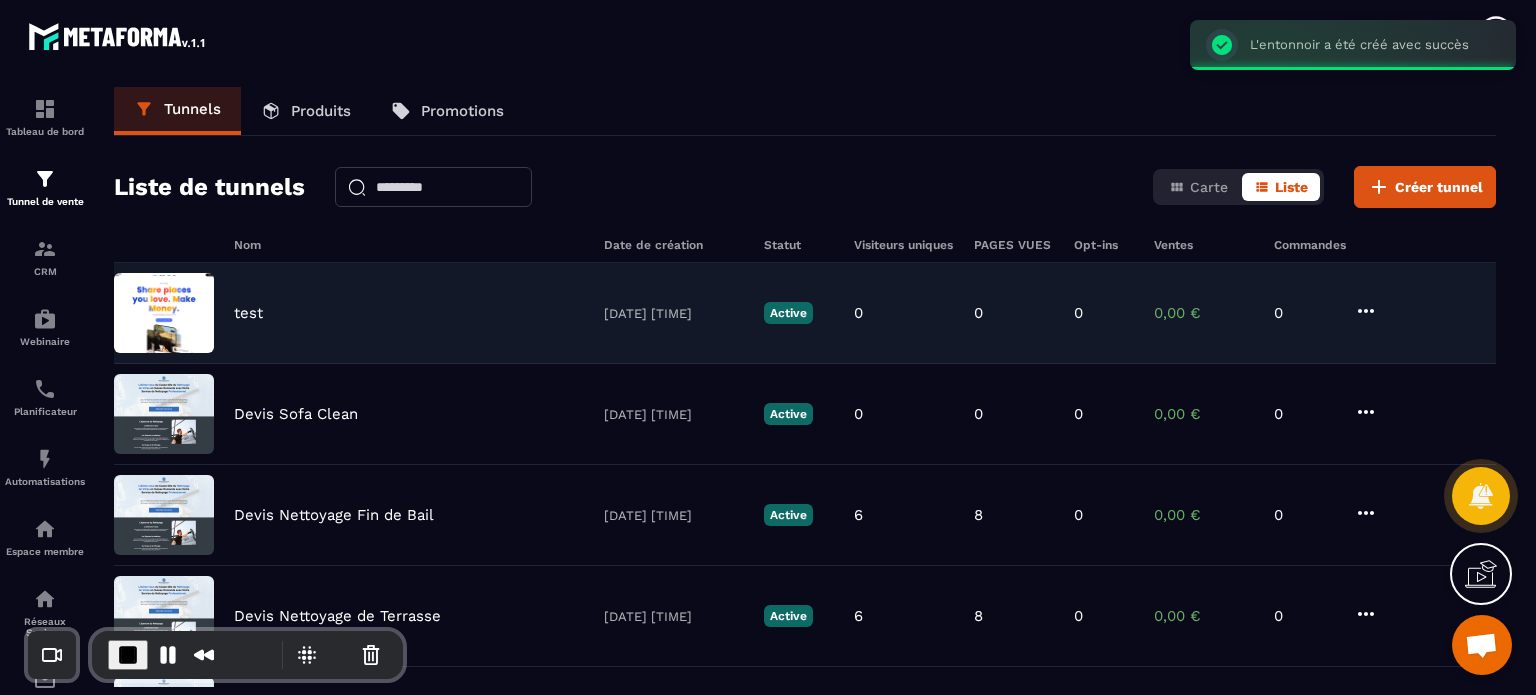 click on "test [DATE] [TIME] Active 0 0 0 0,00 € 0" 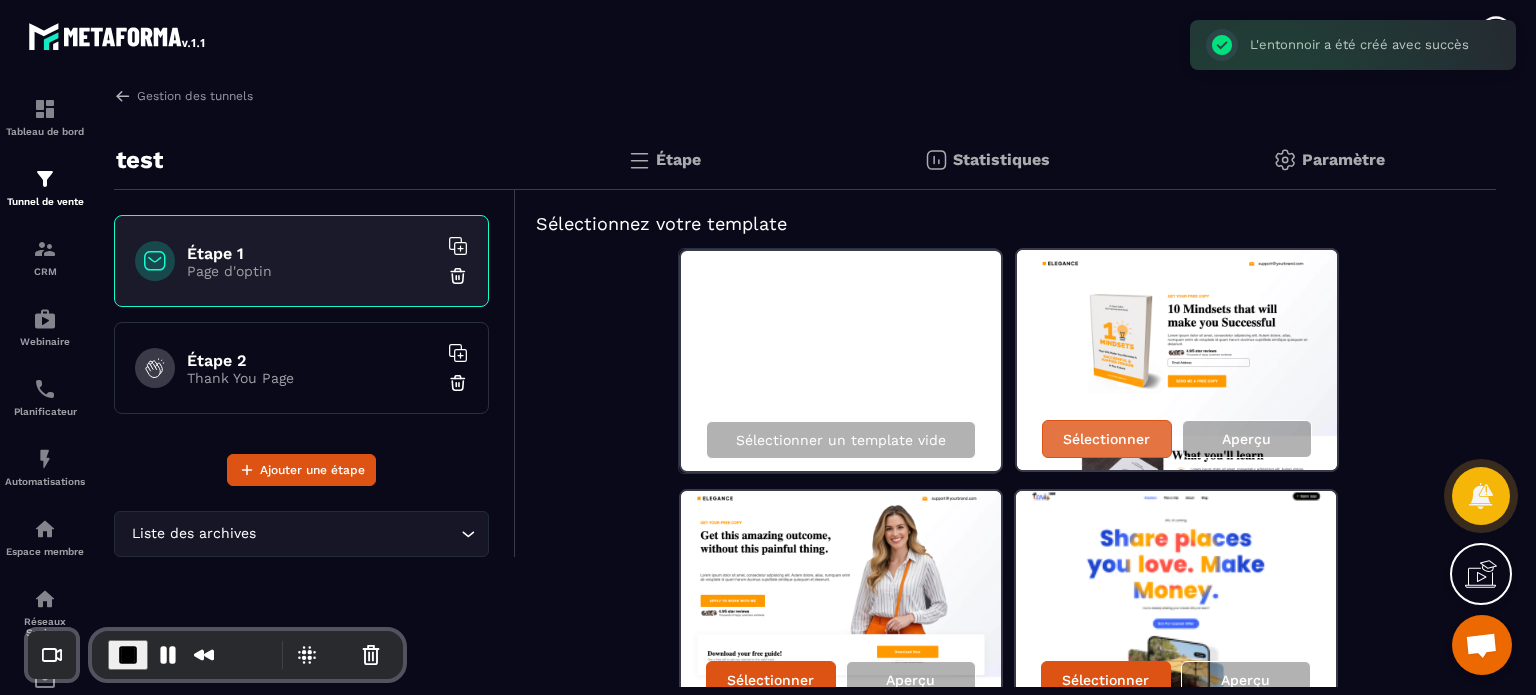 click on "Sélectionner" at bounding box center (1106, 439) 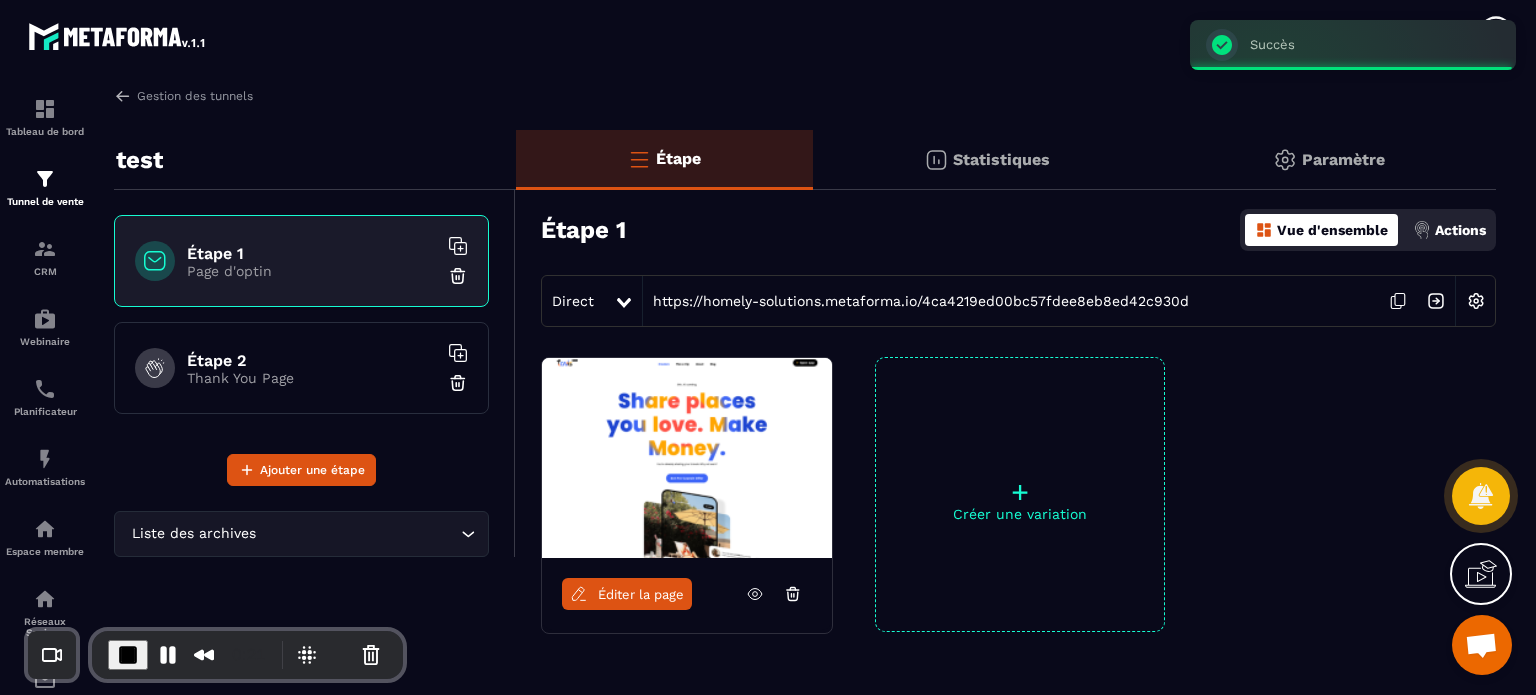 click on "Paramètre" at bounding box center (1343, 159) 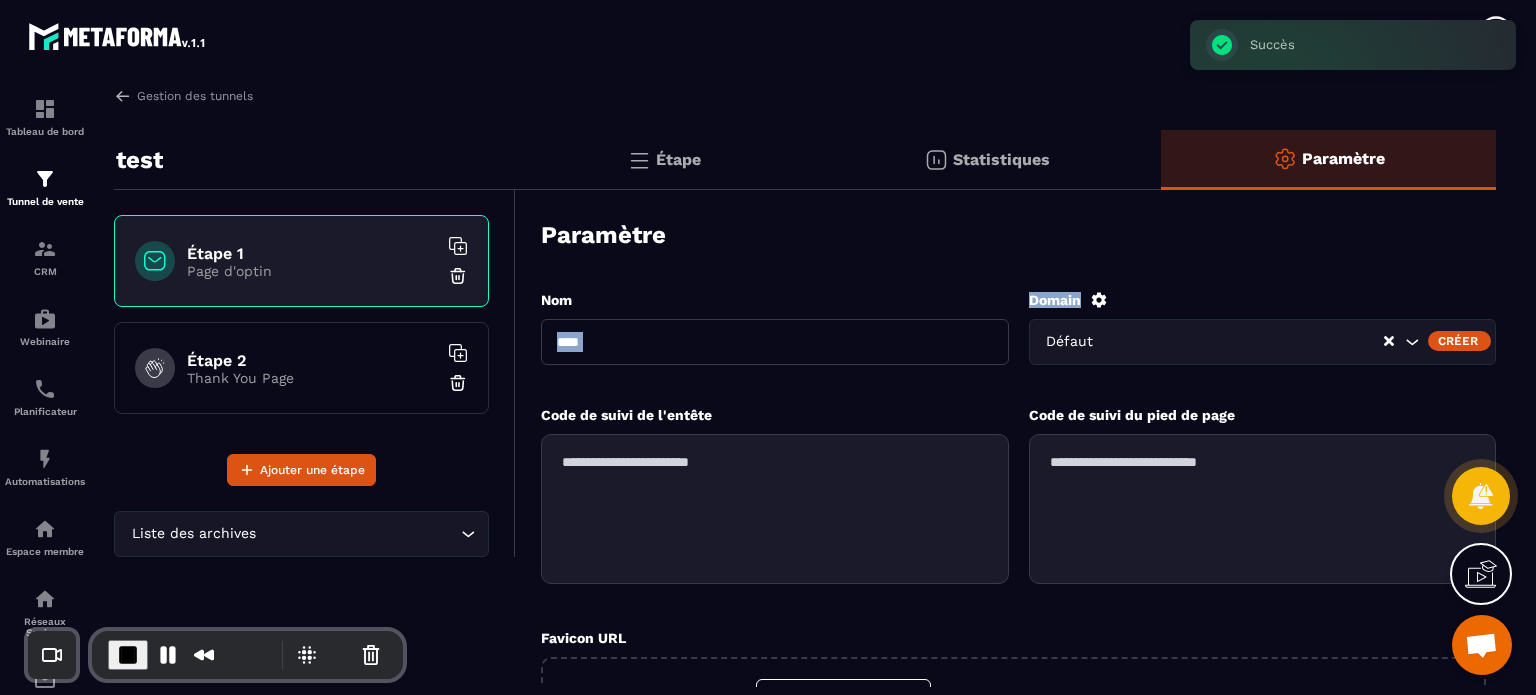 drag, startPoint x: 1016, startPoint y: 275, endPoint x: 1117, endPoint y: 304, distance: 105.080925 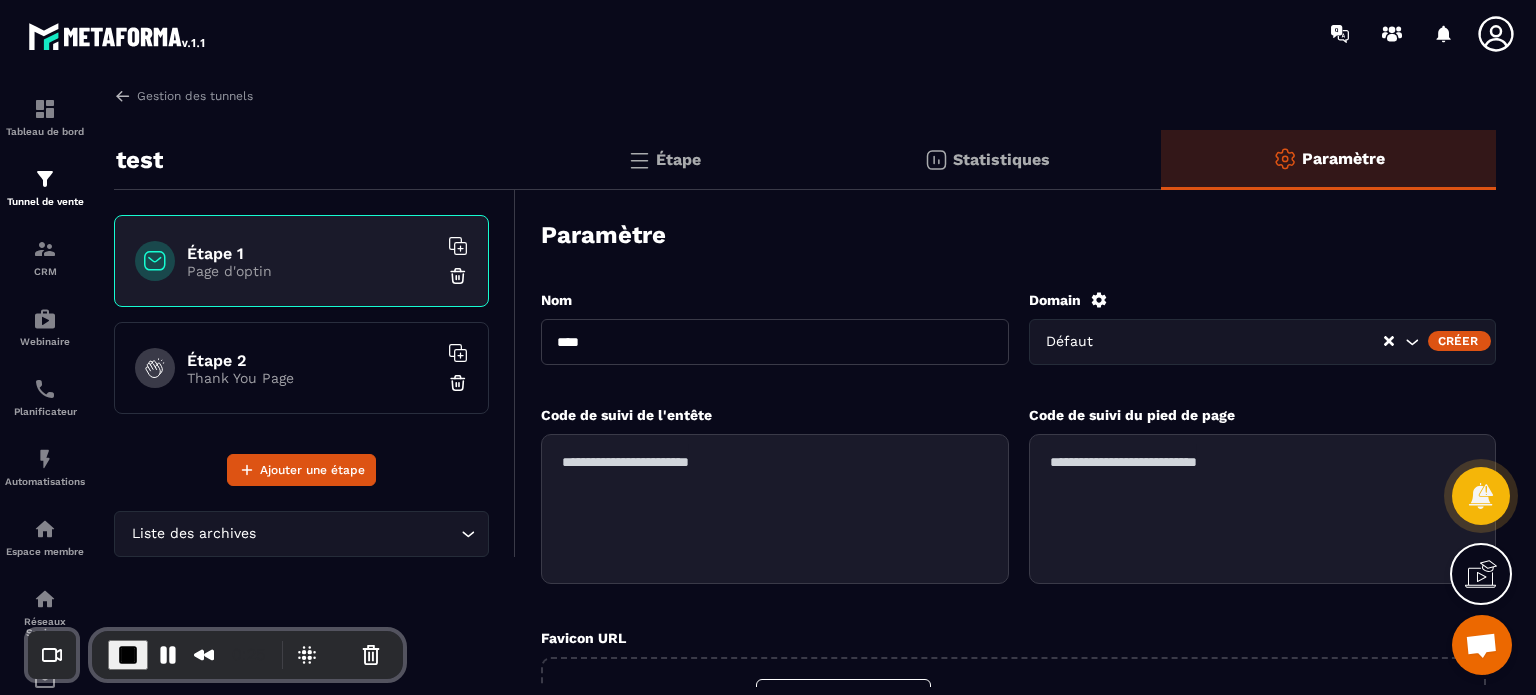 click on "Paramètre" at bounding box center (1018, 235) 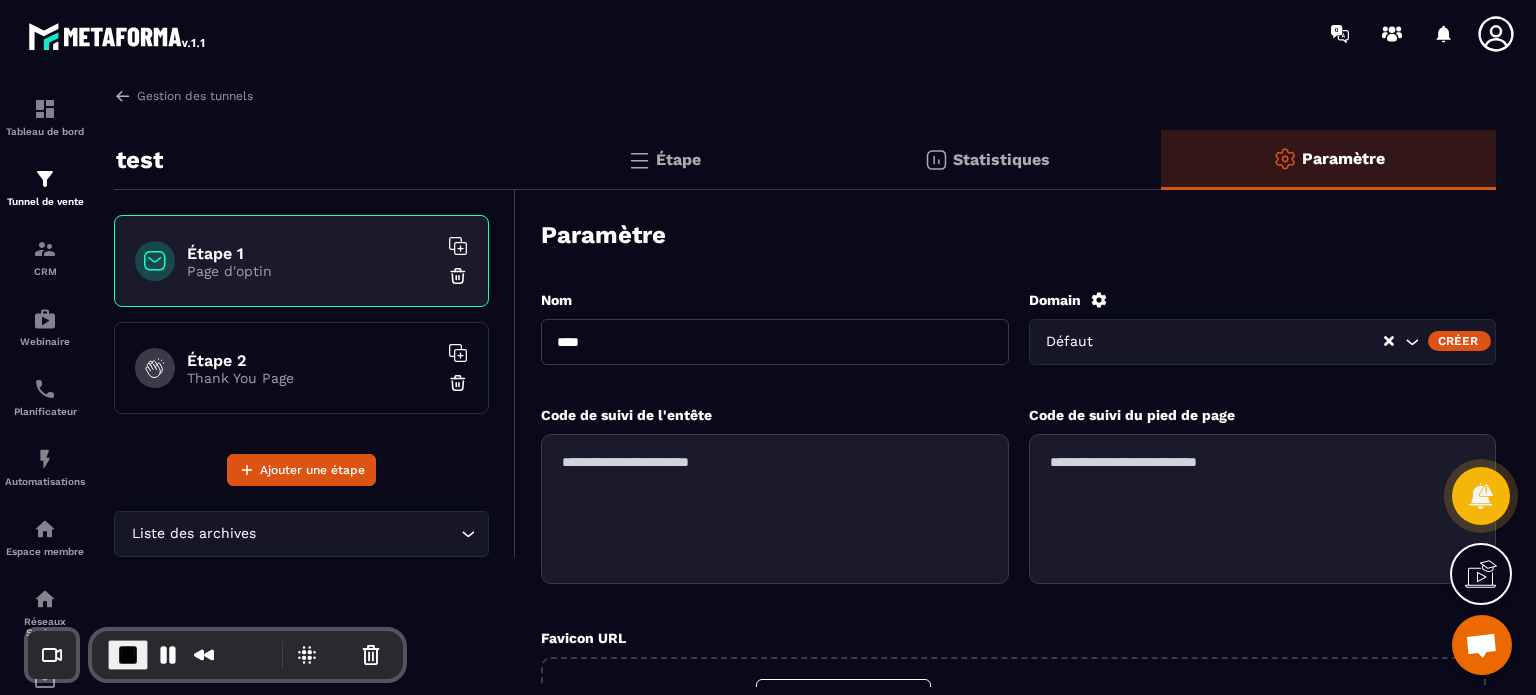 click 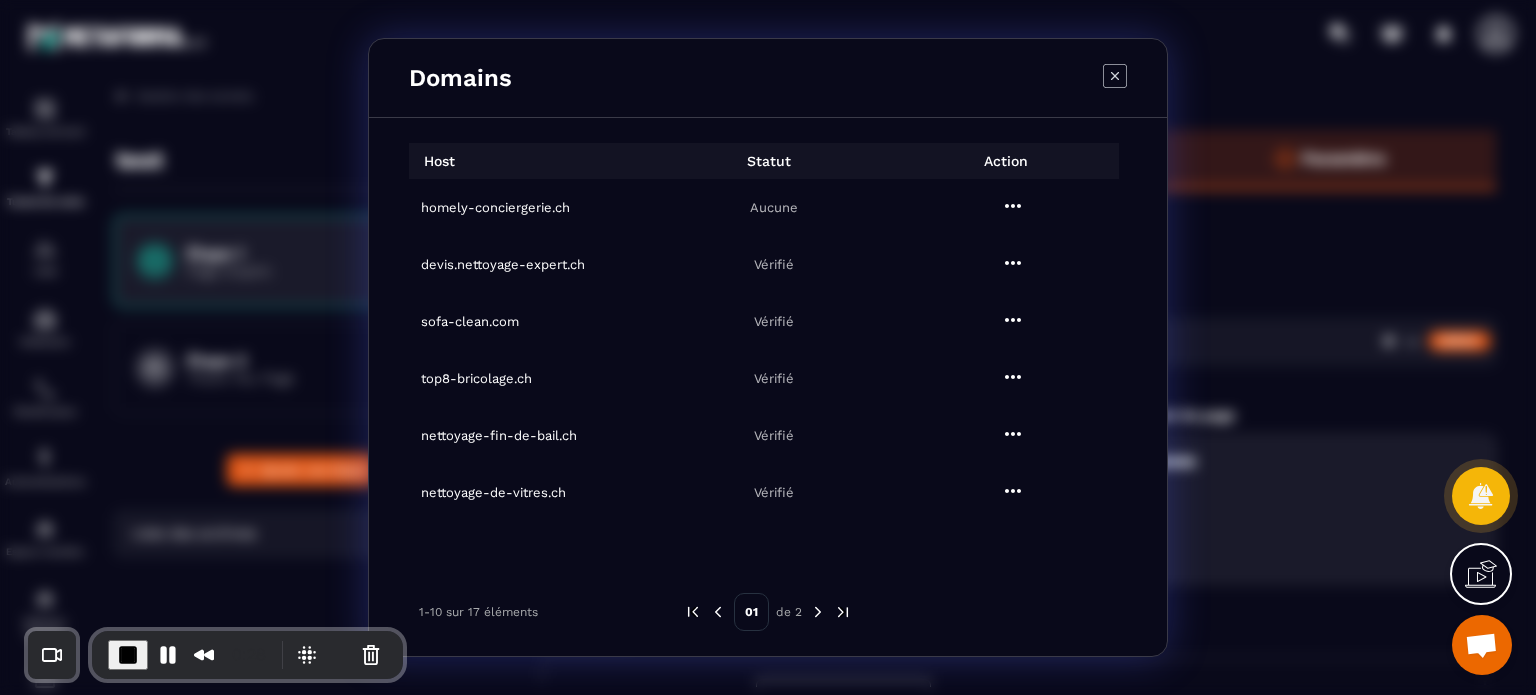 click on "homely-conciergerie.ch" at bounding box center (534, 207) 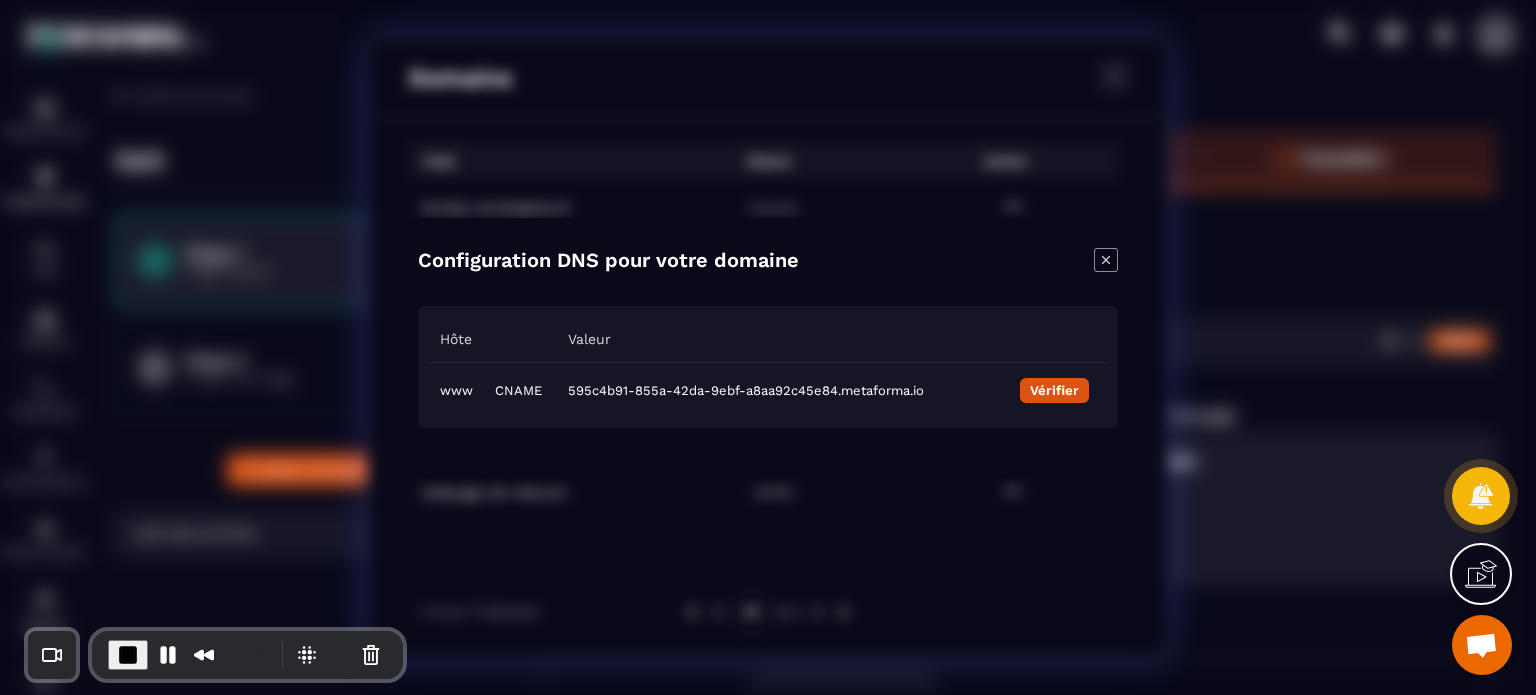 click 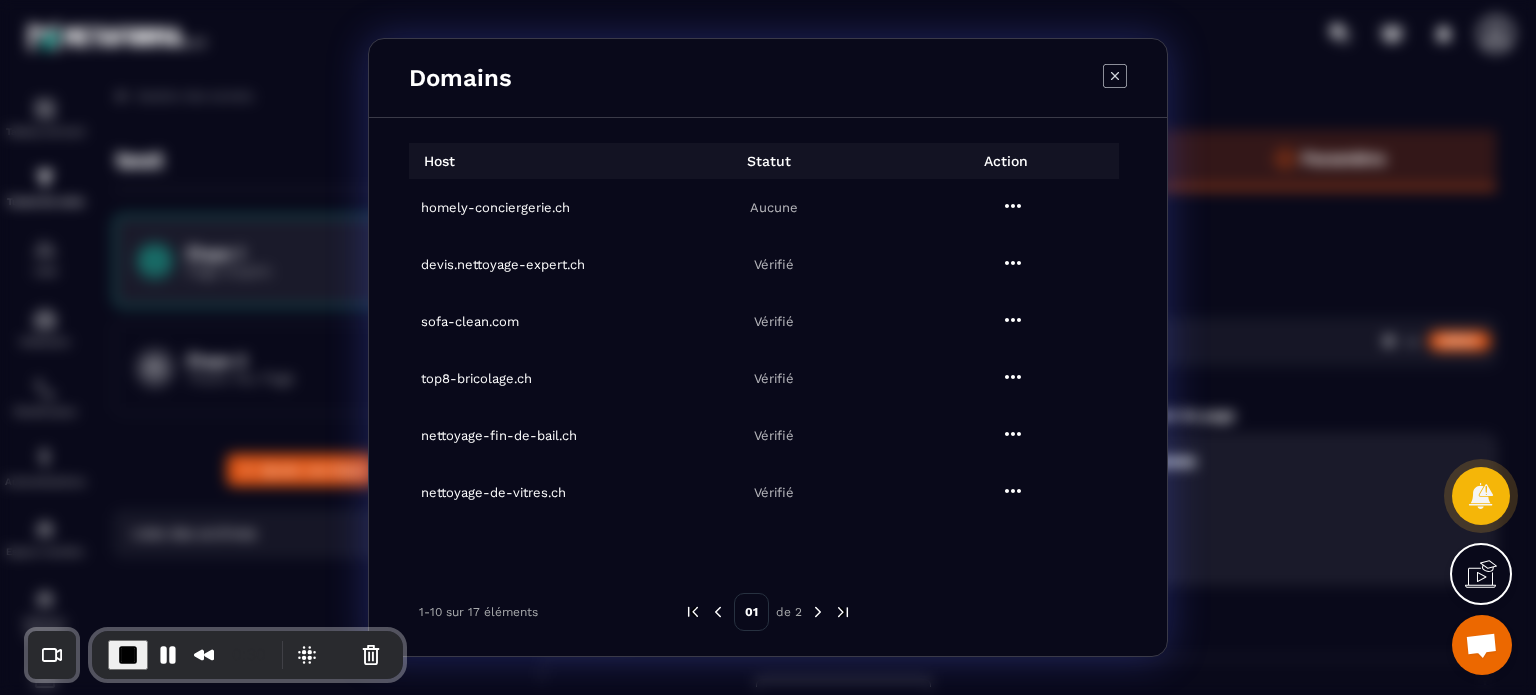 click 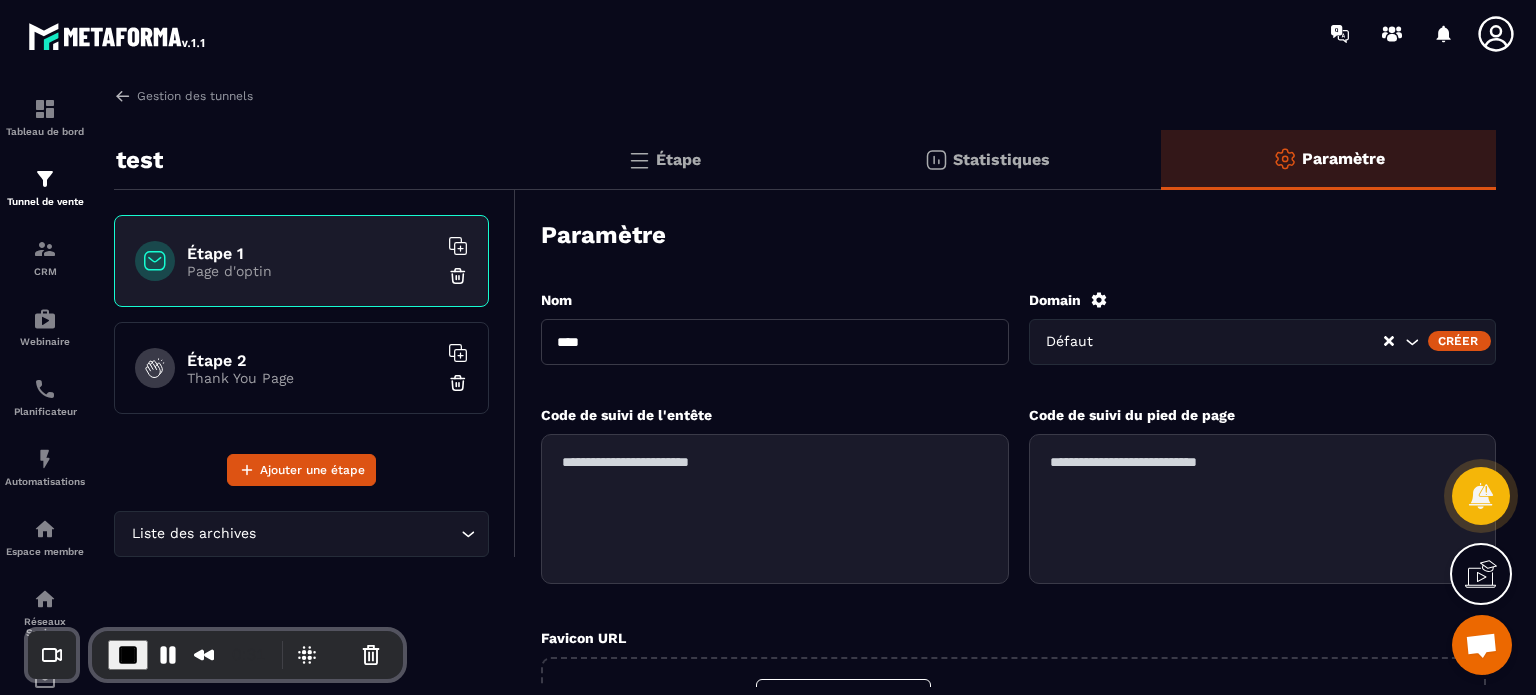 click on "Créer" at bounding box center [1459, 341] 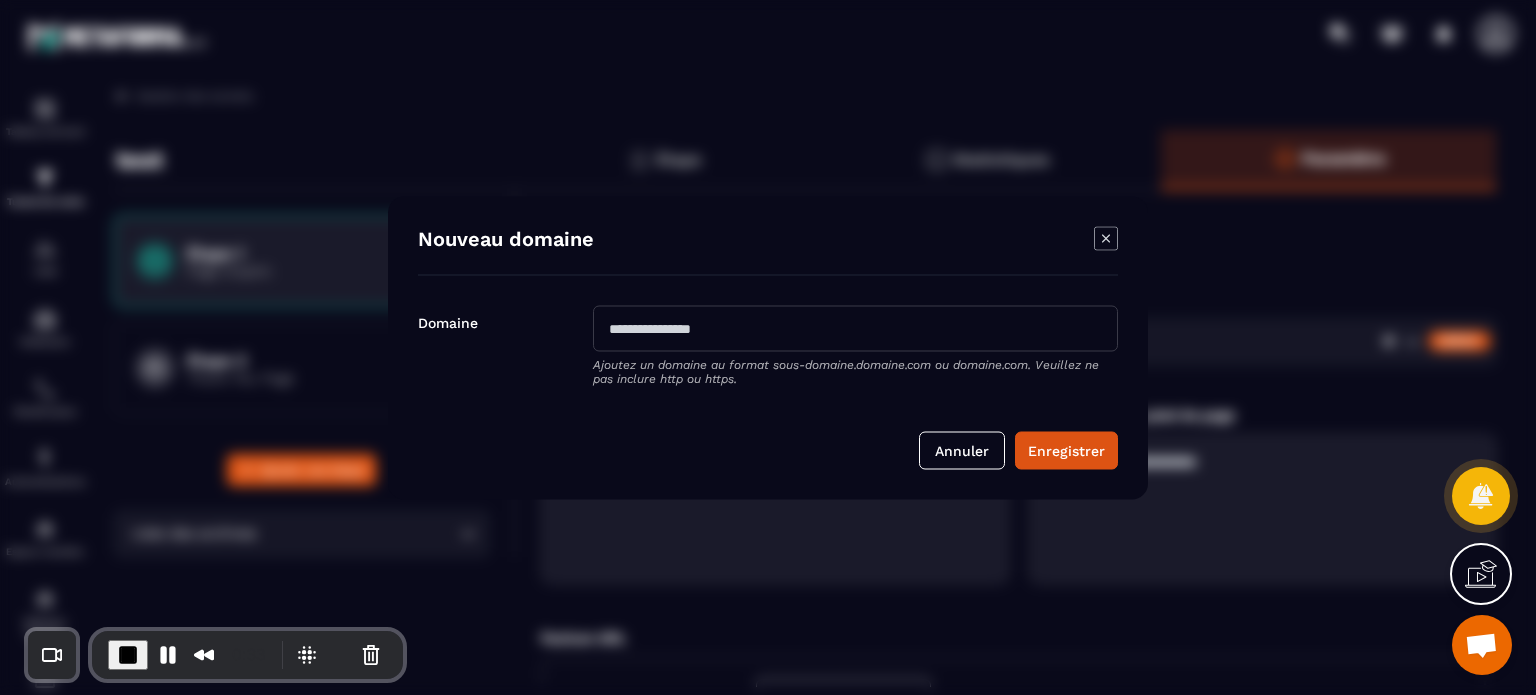 drag, startPoint x: 707, startPoint y: 339, endPoint x: 884, endPoint y: 330, distance: 177.22867 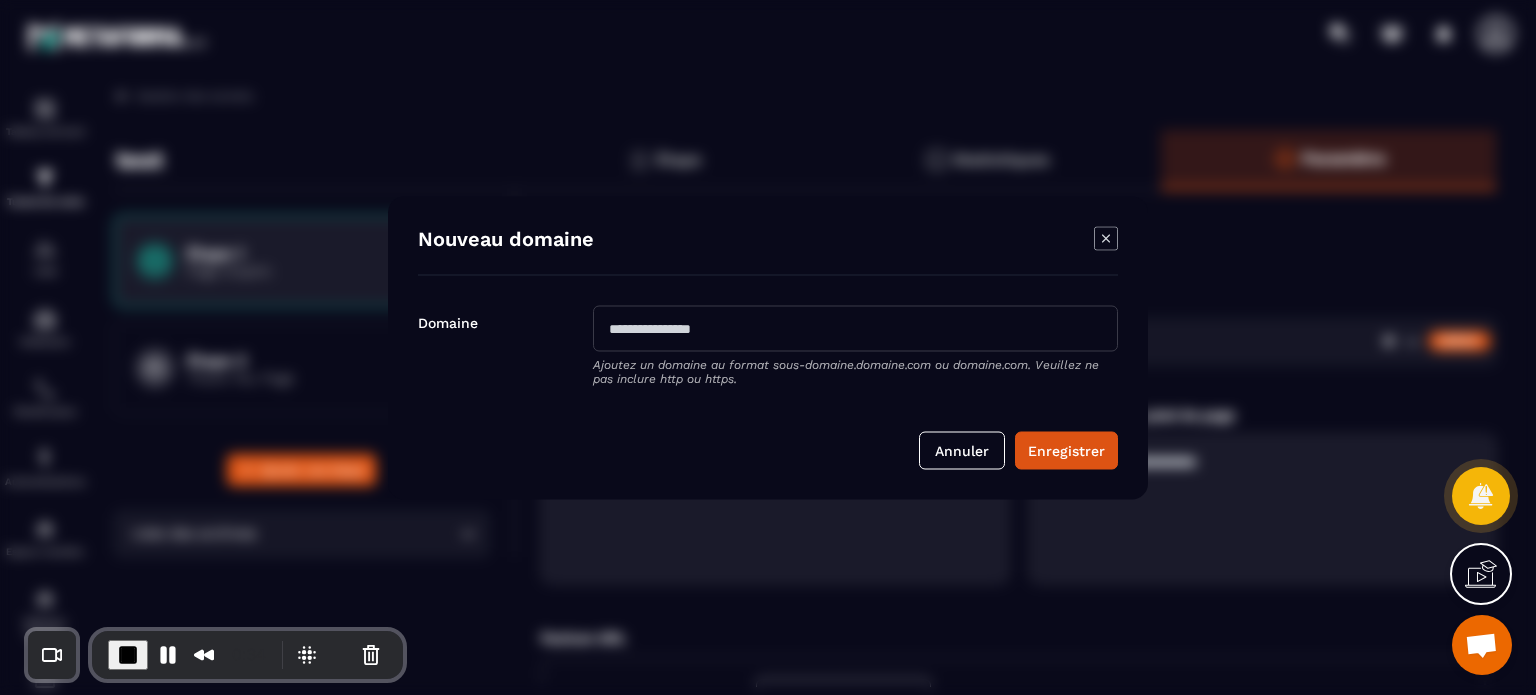 click on "Annuler Enregistrer" at bounding box center [768, 435] 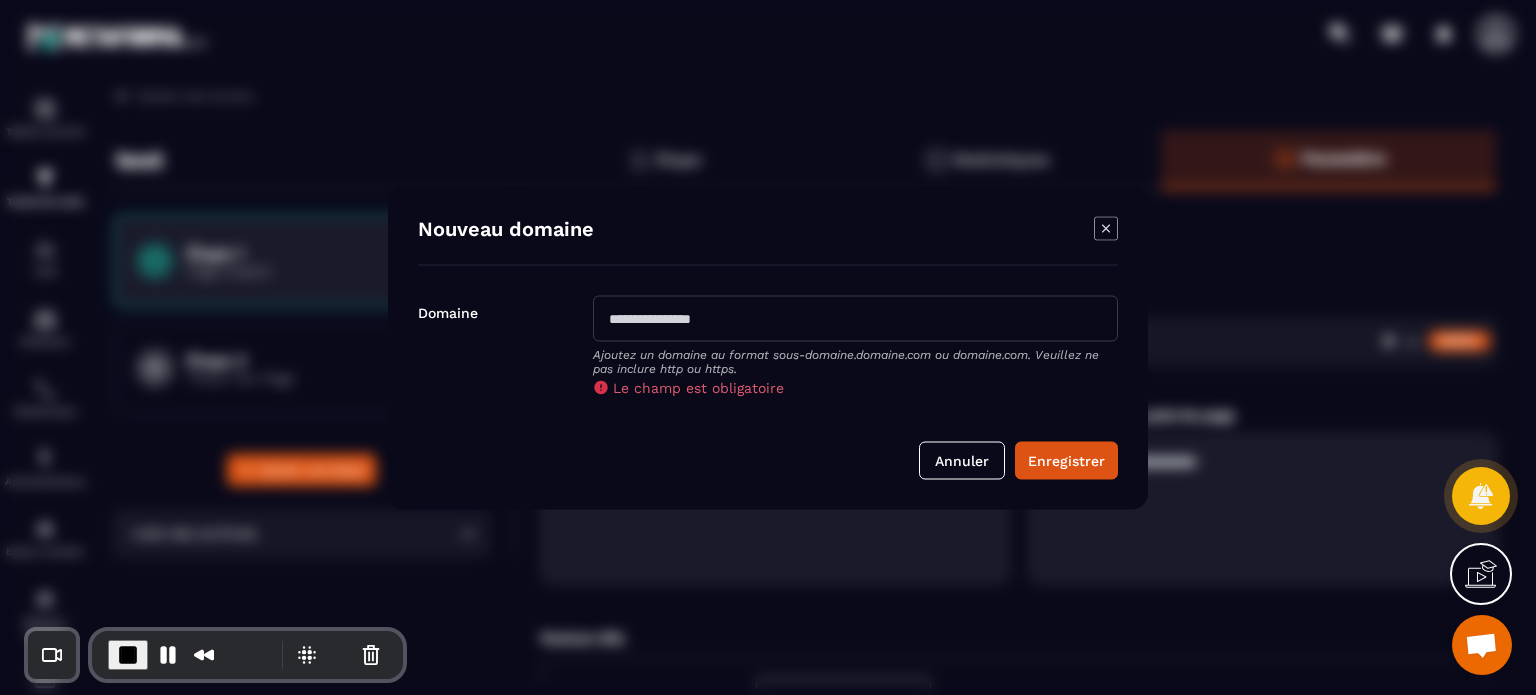click 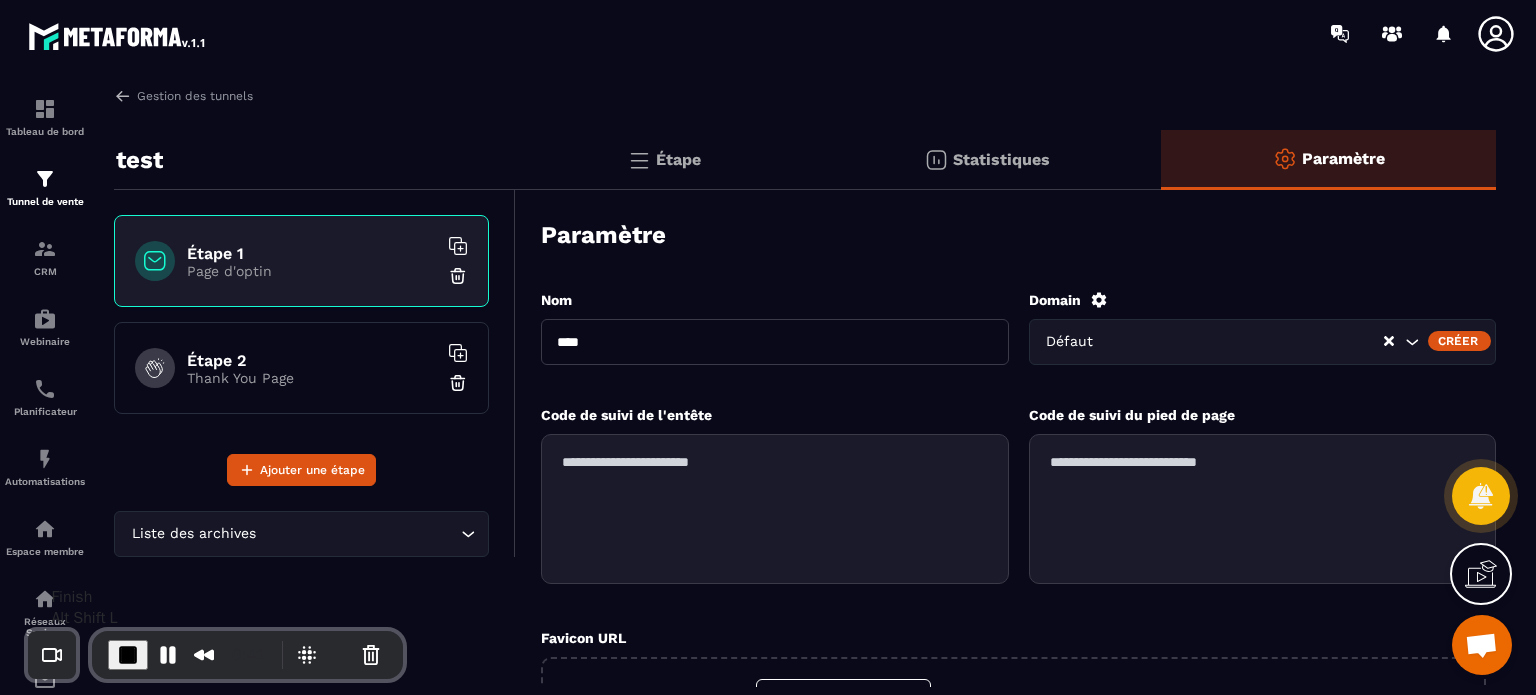 click at bounding box center [128, 655] 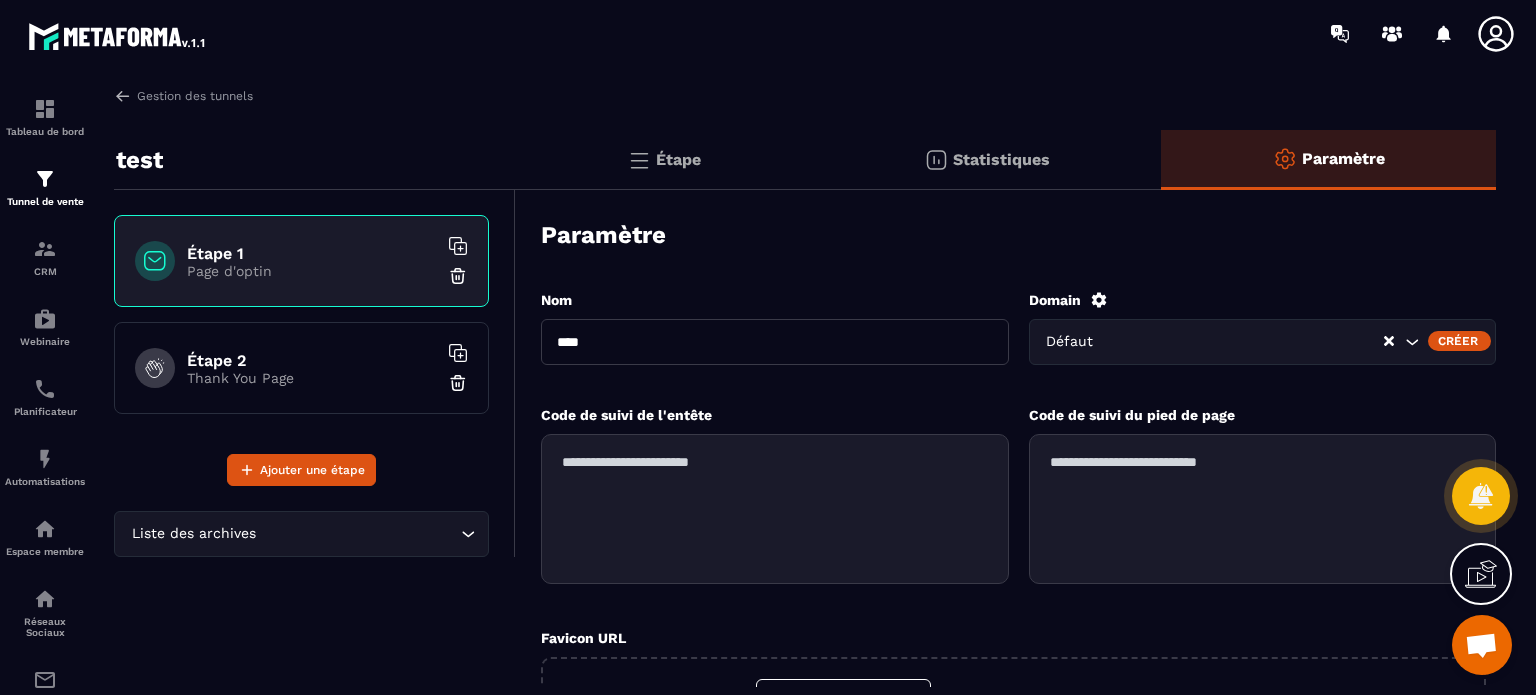 click on "Gestion des tunnels test Étape 1 Page d'optin Étape 2 Thank You Page Ajouter une étape Liste des archives Loading... Étape Statistiques Paramètre Paramètre Nom [NAME] Domain Défaut Créer Code de suivi de l'entête Code de suivi du pied de page Favicon URL Choisir des fichiers ou les glisser/déposer ici (.ico, .png, .jpeg, .gif ou .svg) Comptes Stripe Loading... Sauvegarder" 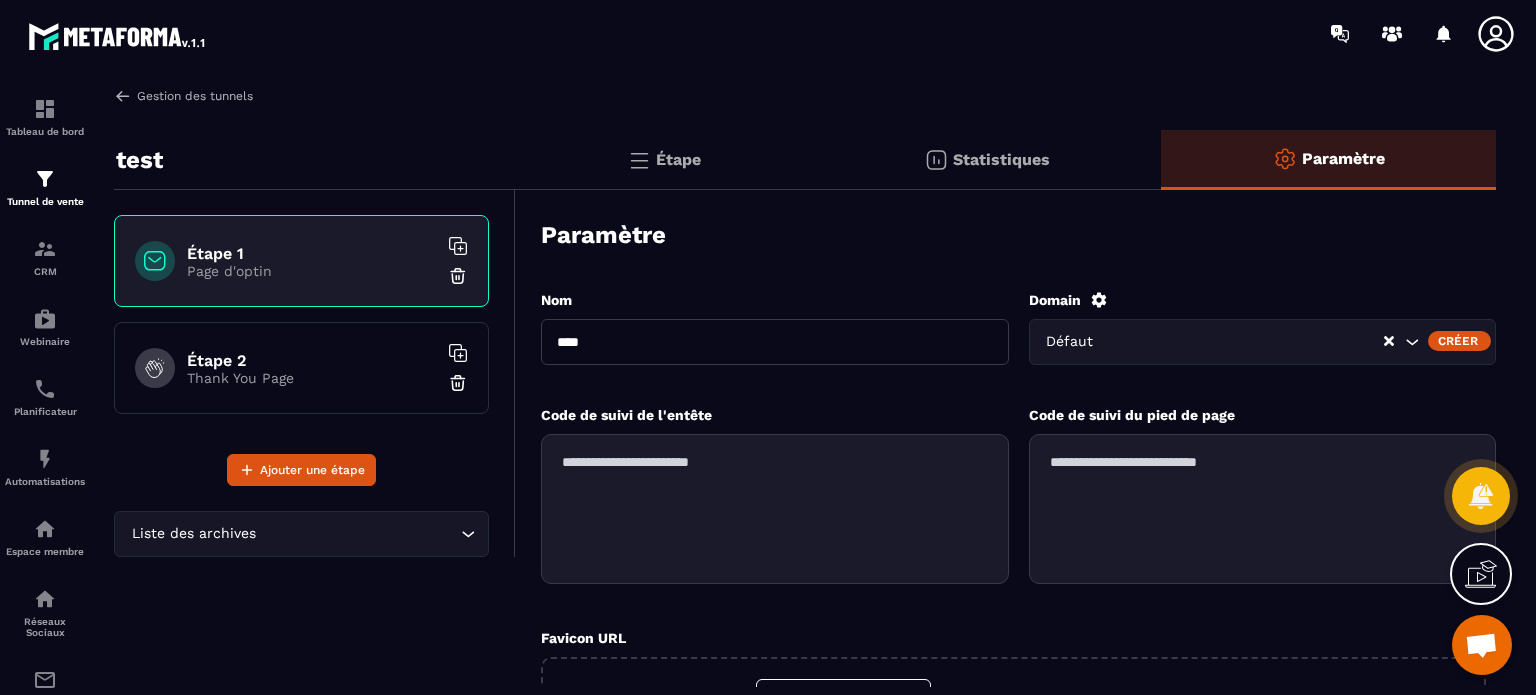click on "Gestion des tunnels" at bounding box center [183, 96] 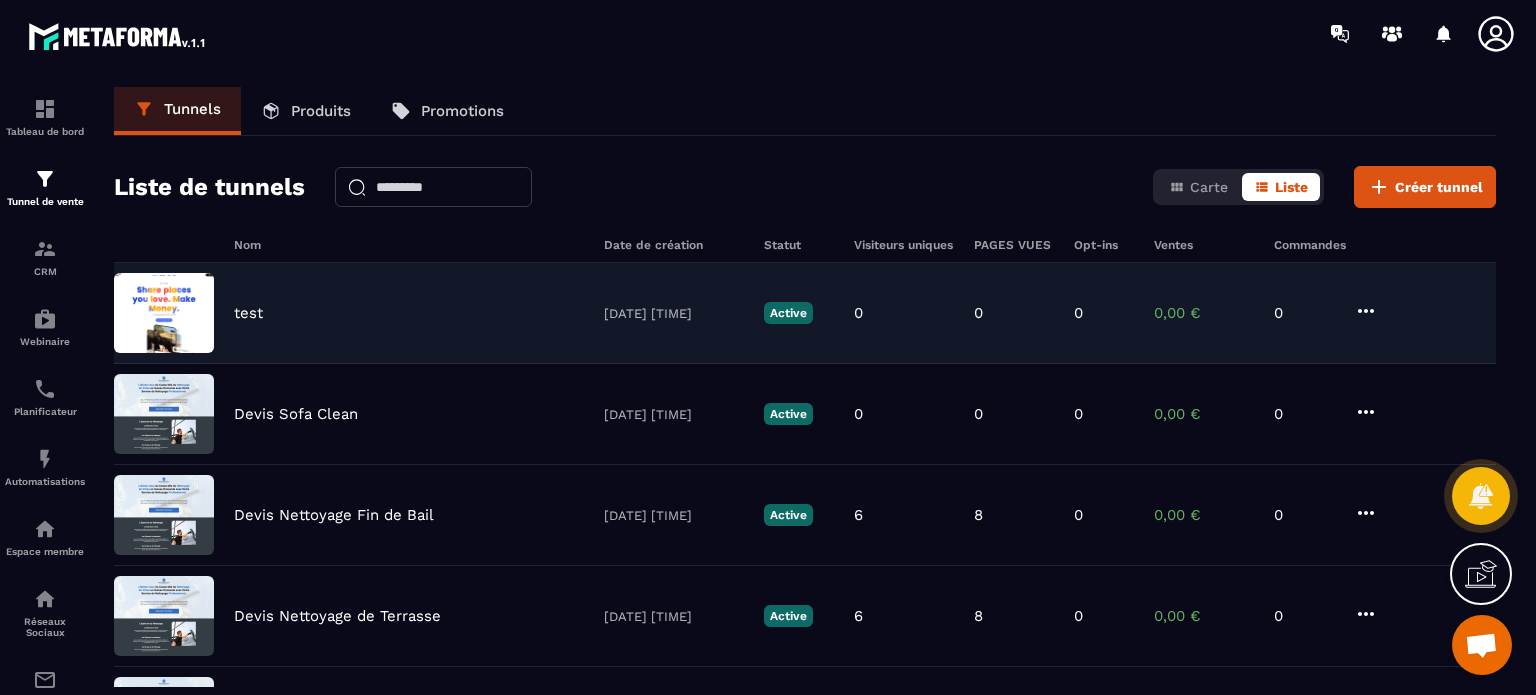 click 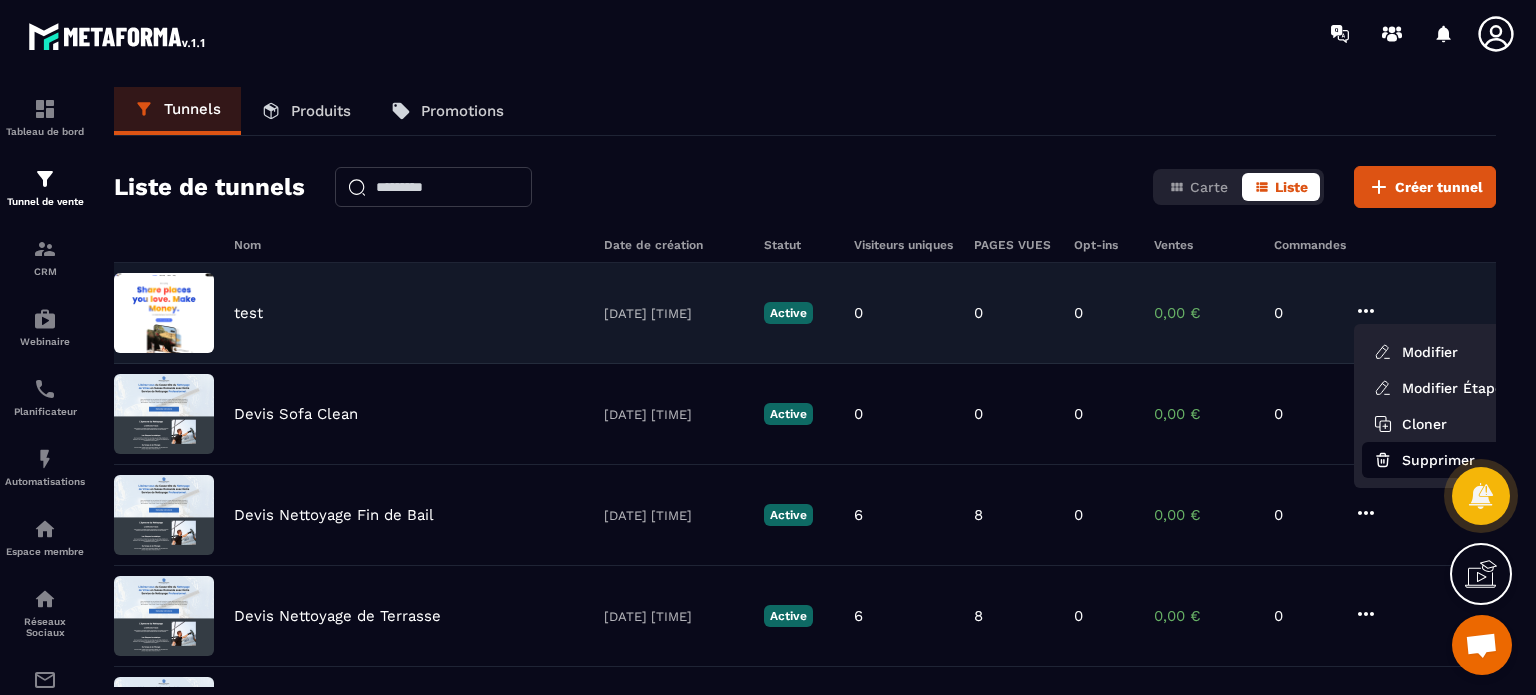 click on "Supprimer" at bounding box center (1442, 460) 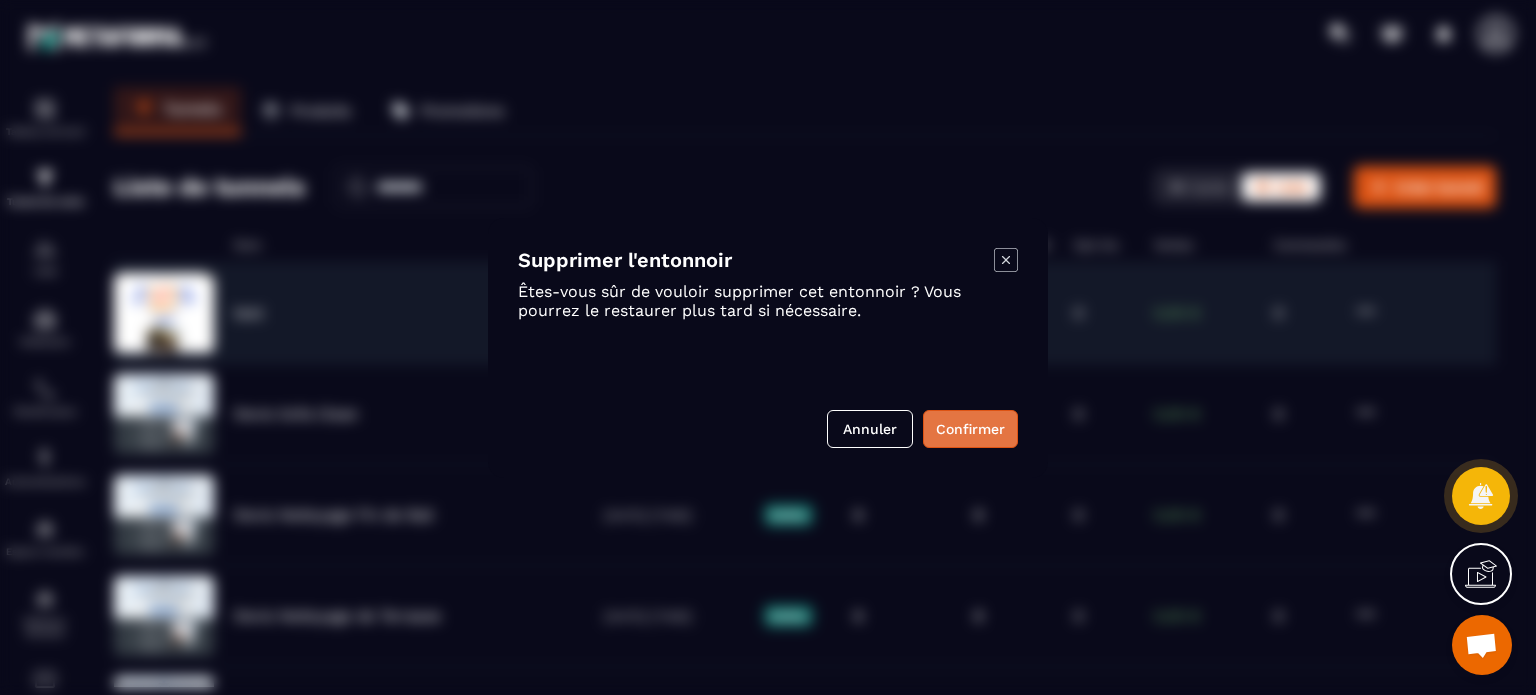 click on "Confirmer" at bounding box center [970, 429] 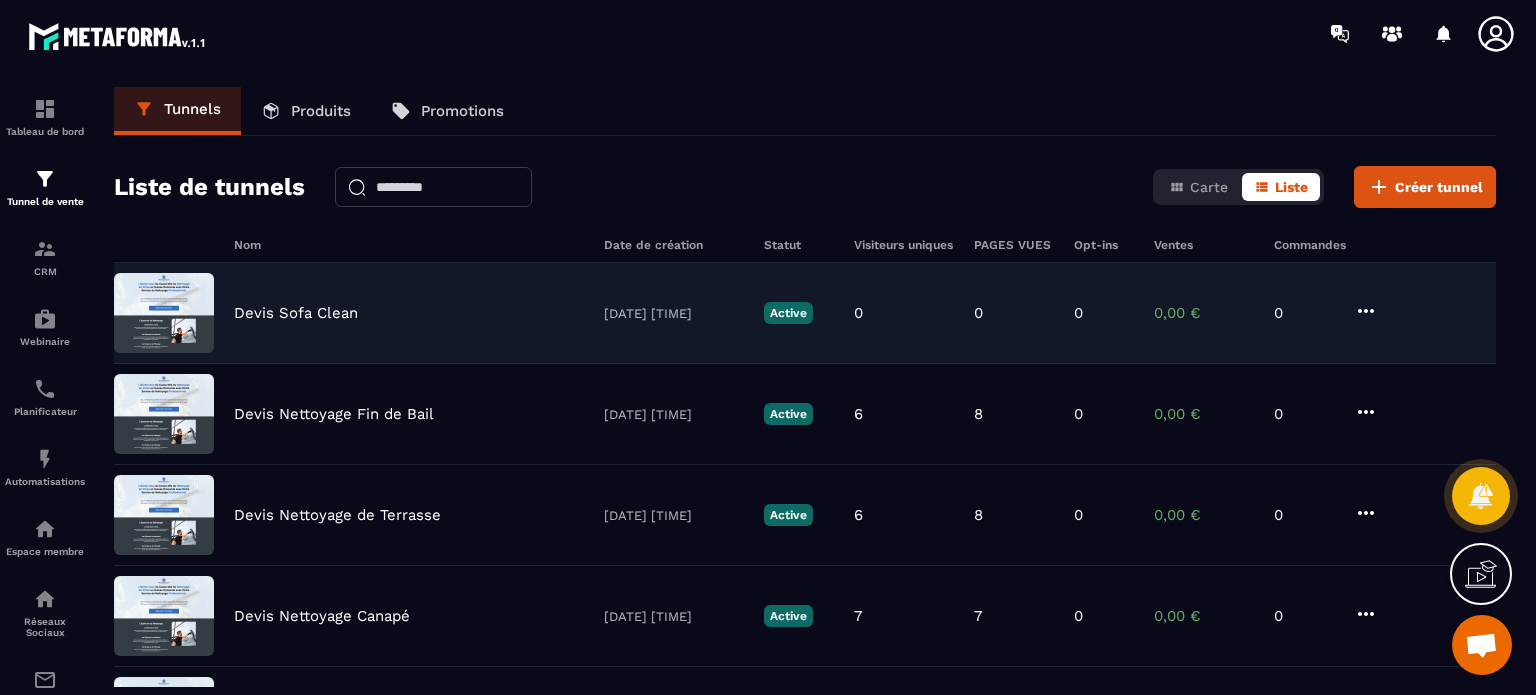 click 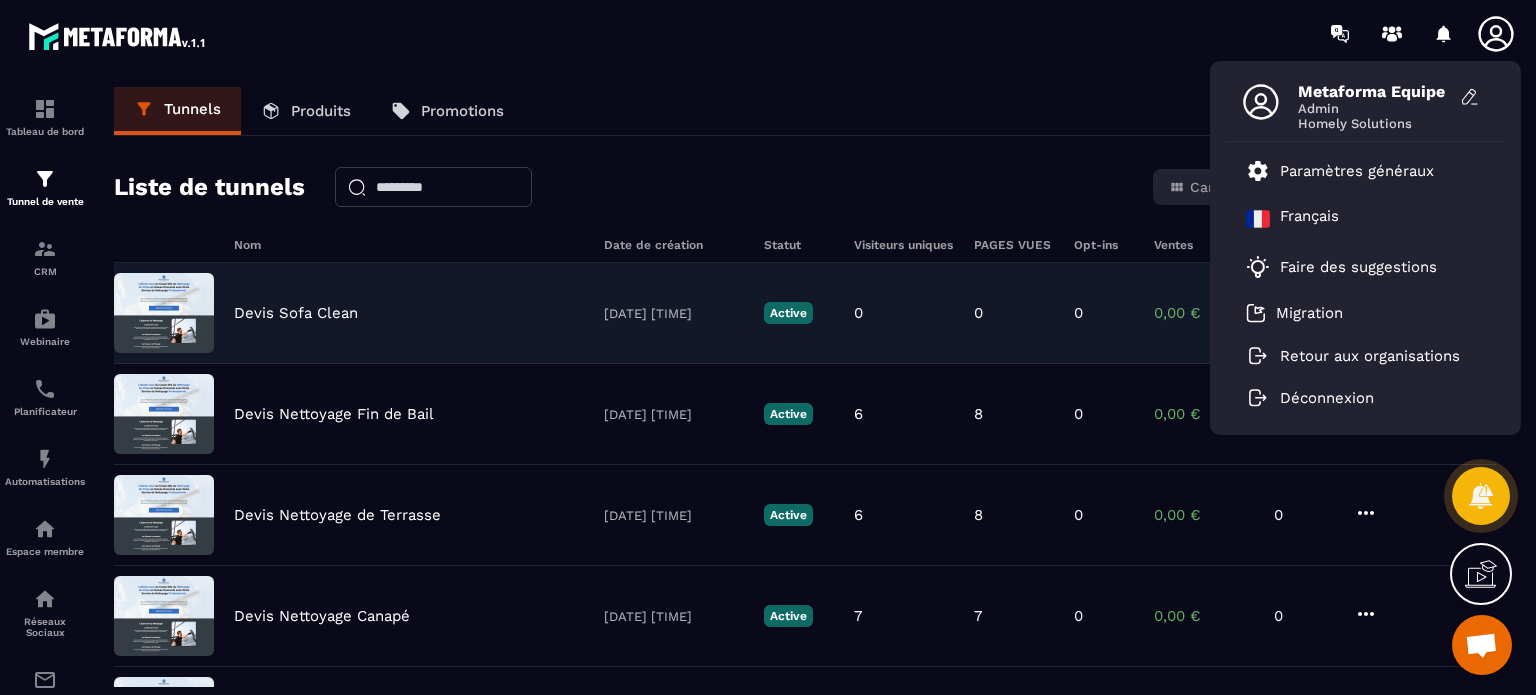 click on "Metaforma Equipe Admin Homely Solutions Paramètres généraux Français Faire des suggestions Migration Retour aux organisations Déconnexion" at bounding box center (885, 33) 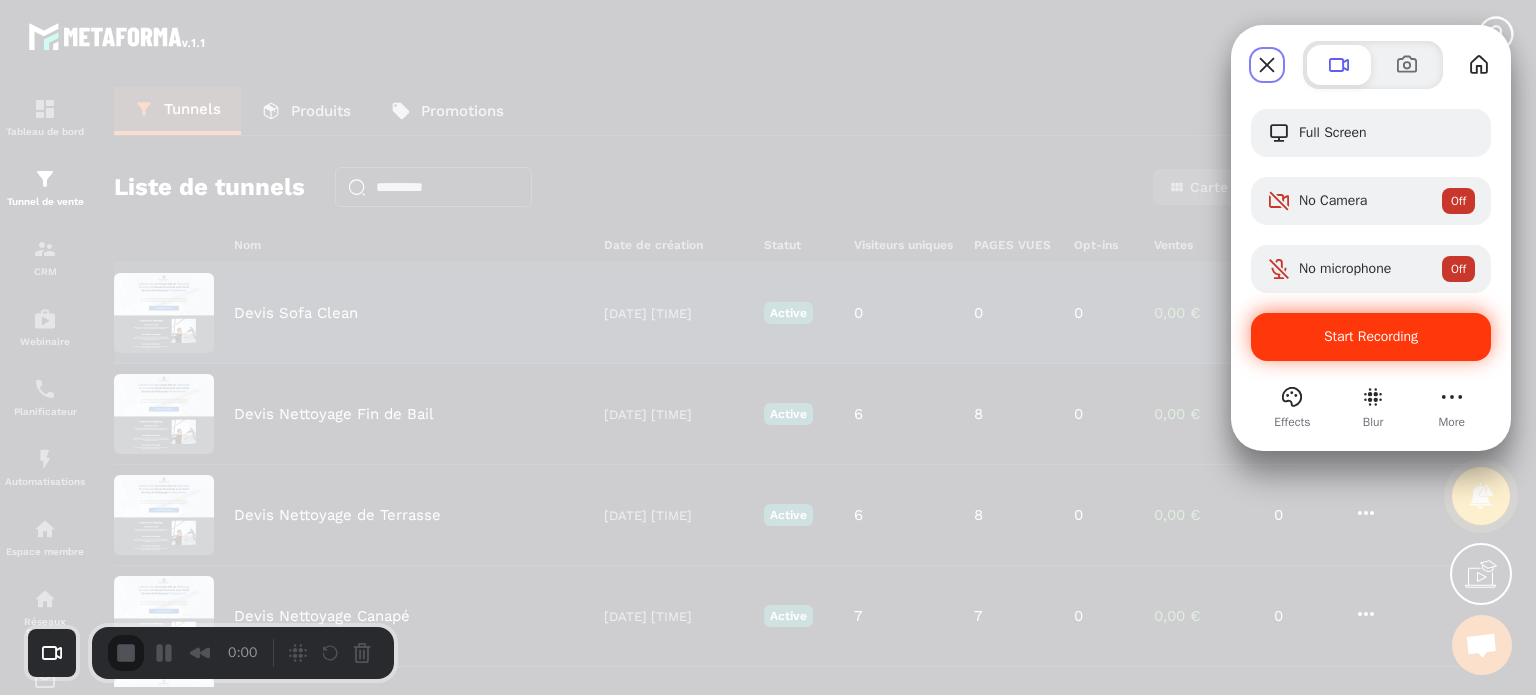 click on "Start Recording" at bounding box center (1371, 337) 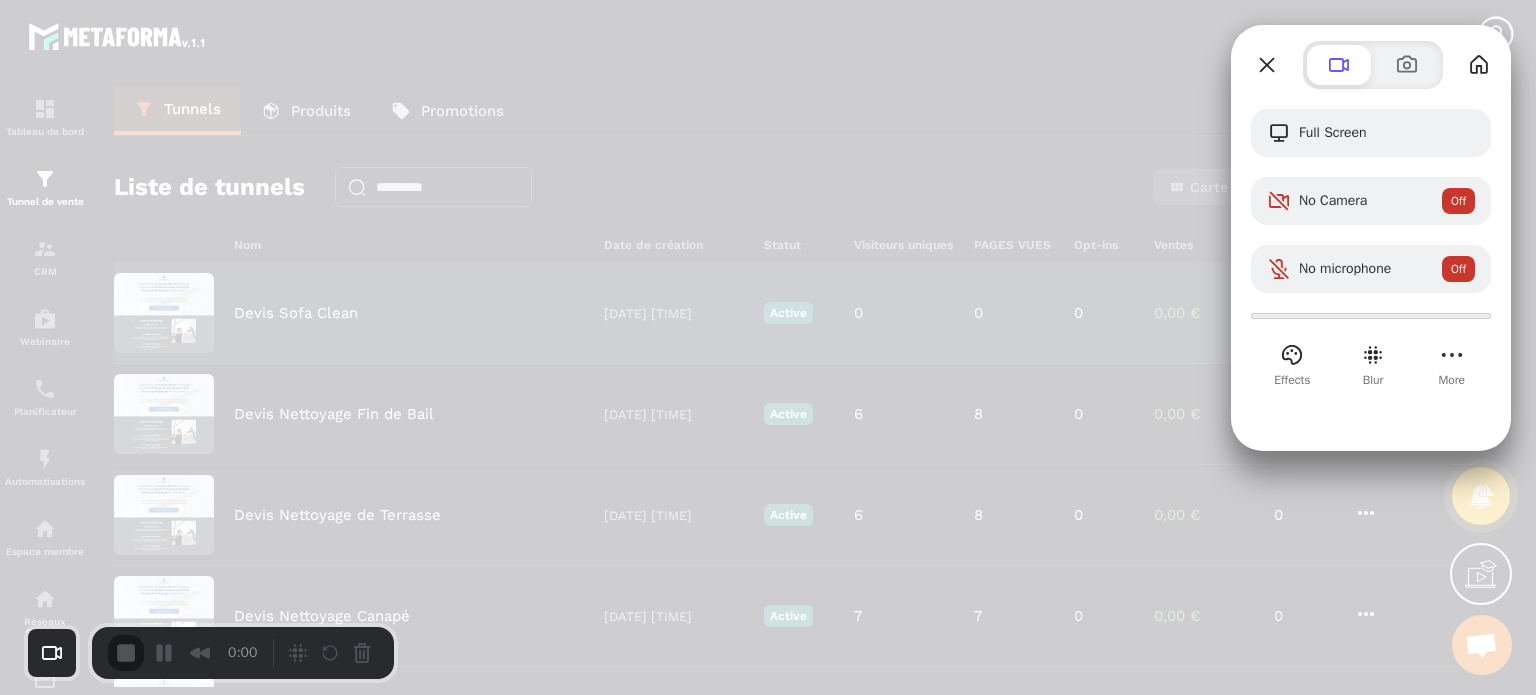 click on "Yes, proceed" at bounding box center [435, 1580] 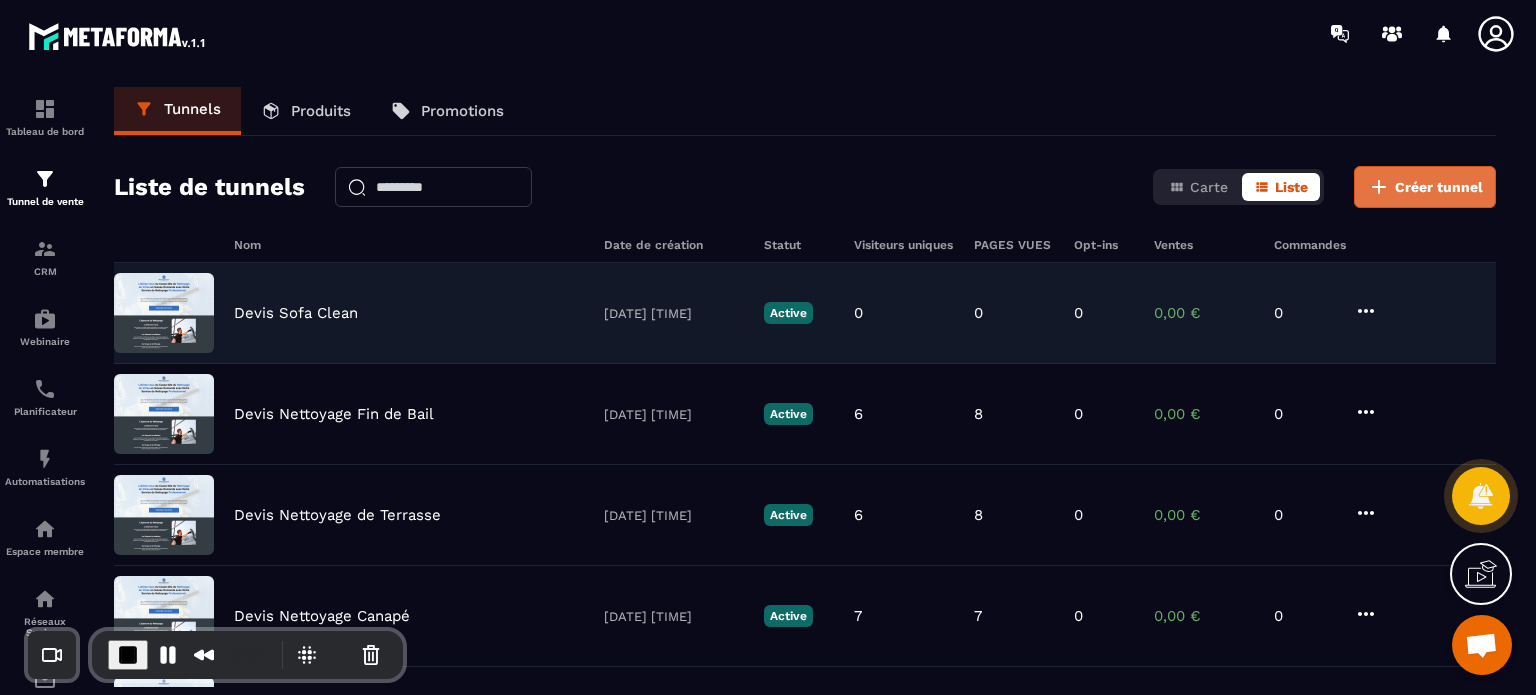 click on "Créer tunnel" at bounding box center [1439, 187] 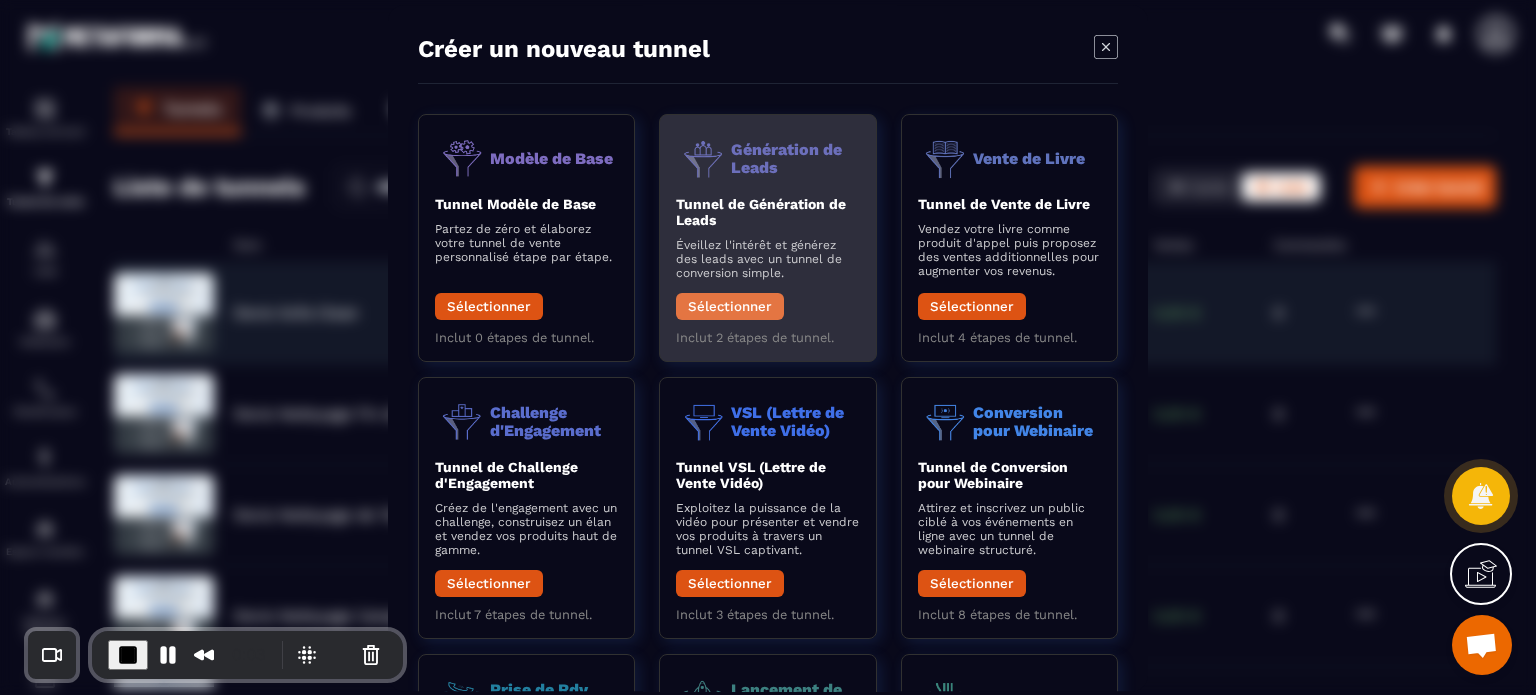click on "Sélectionner" at bounding box center (730, 306) 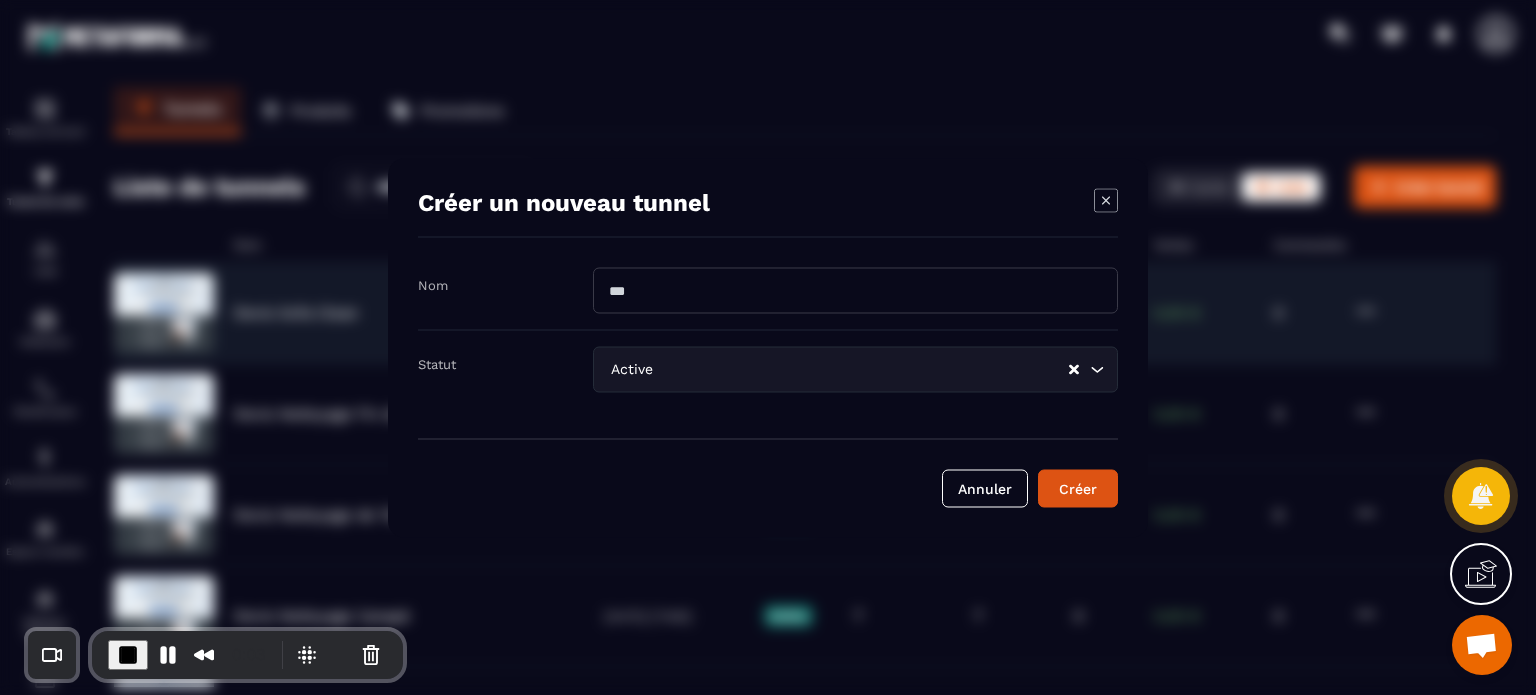 click at bounding box center [855, 290] 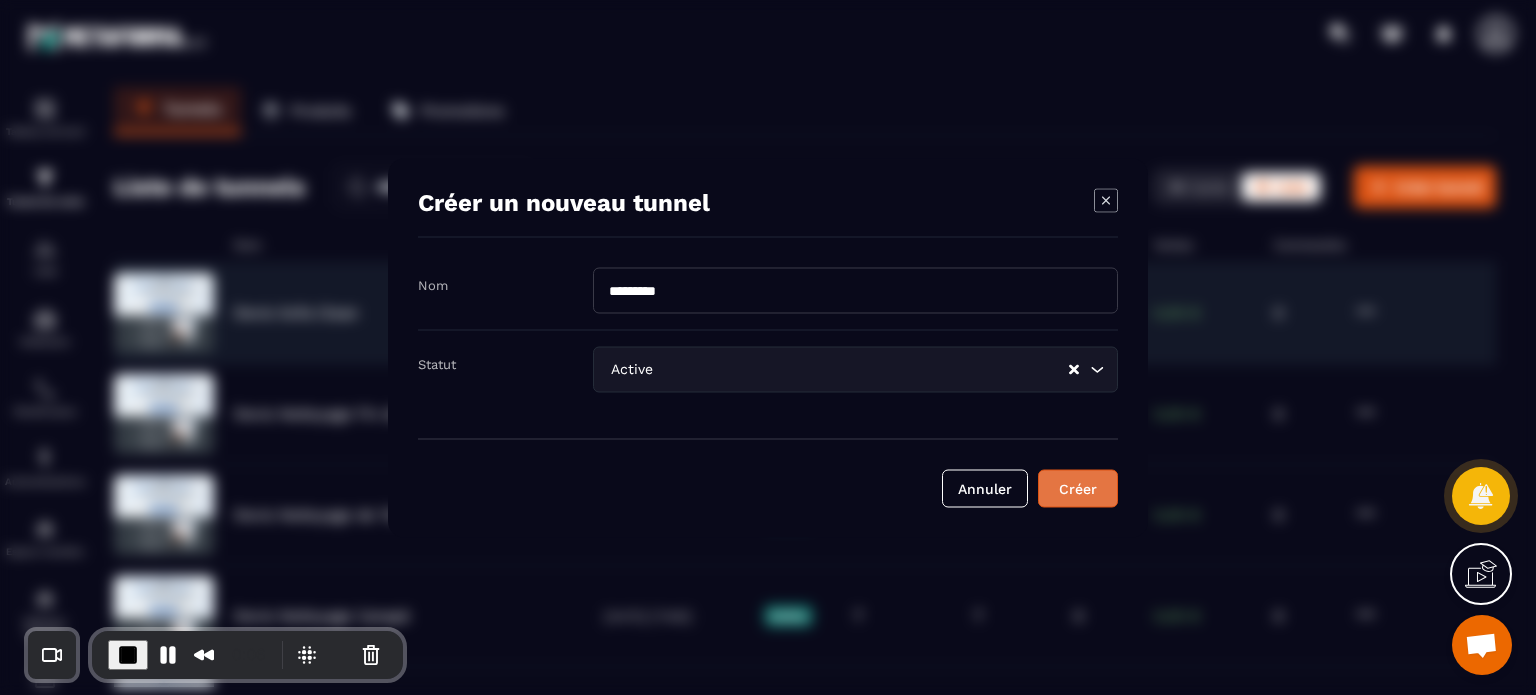 type on "*********" 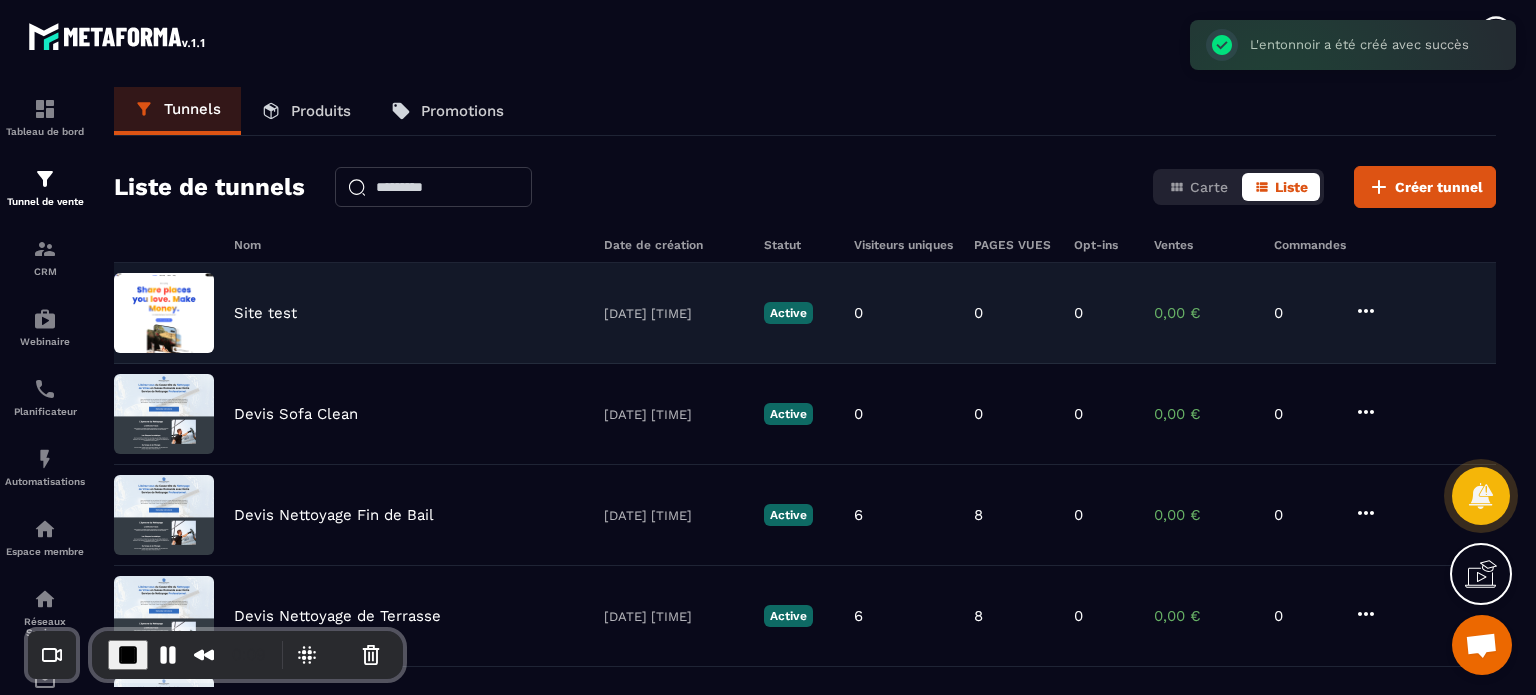 click on "Site test" at bounding box center (265, 313) 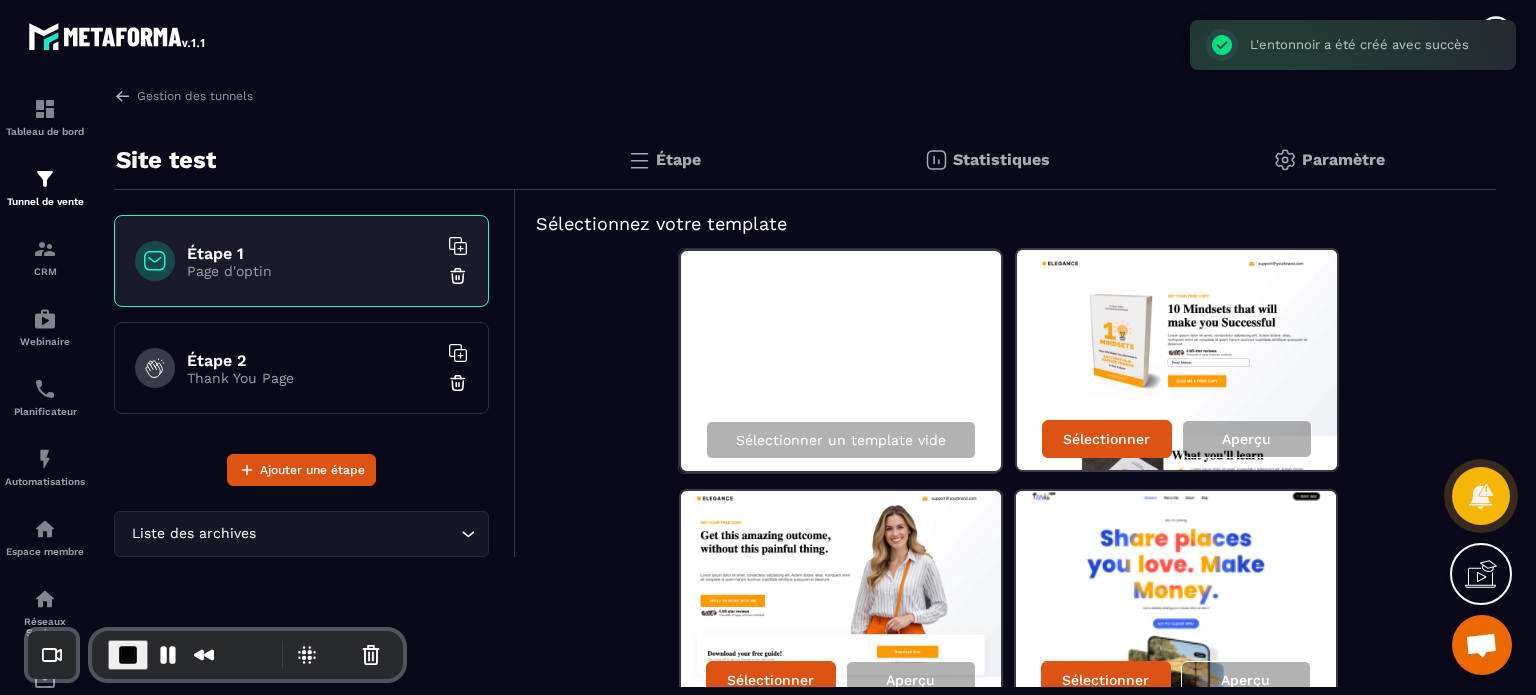click on "Sélectionner un template vide Sélectionner Aperçu Sélectionner Aperçu Sélectionner Aperçu Sélectionner Aperçu Sélectionner Aperçu Sélectionner Aperçu Sélectionner Aperçu Sélectionner Aperçu Sélectionner Aperçu Sélectionner Aperçu Sélectionner Aperçu Sélectionner Aperçu Sélectionner Aperçu Sélectionner Aperçu Sélectionner Aperçu Sélectionner Aperçu Sélectionner Aperçu Sélectionner Aperçu Sélectionner Aperçu Sélectionner Aperçu Sélectionner Aperçu Sélectionner Aperçu Sélectionner Aperçu Sélectionner Aperçu Sélectionner Aperçu Sélectionner Aperçu Sélectionner Aperçu Sélectionner Aperçu Sélectionner Aperçu Sélectionner Aperçu Sélectionner Aperçu Sélectionner Aperçu Sélectionner Aperçu Sélectionner Aperçu" at bounding box center (1006, 2392) 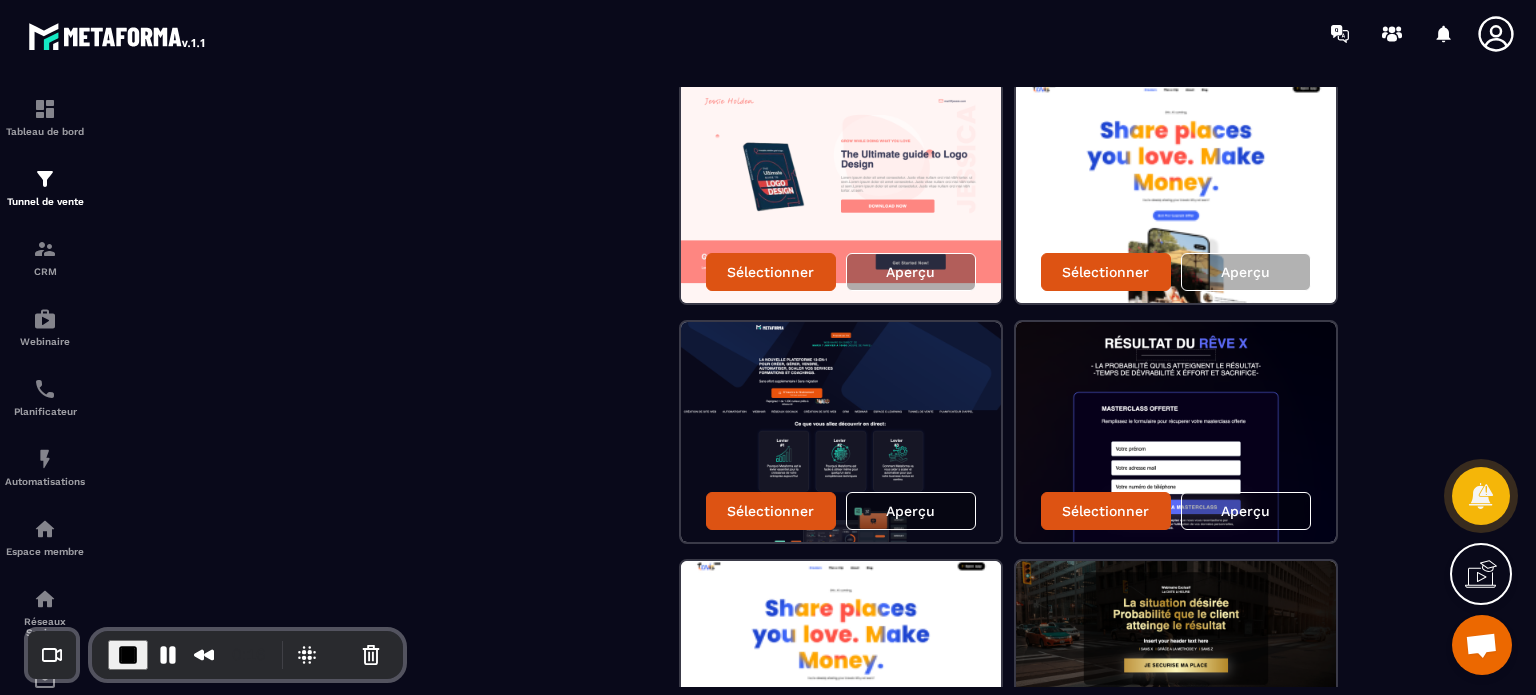 scroll, scrollTop: 1080, scrollLeft: 0, axis: vertical 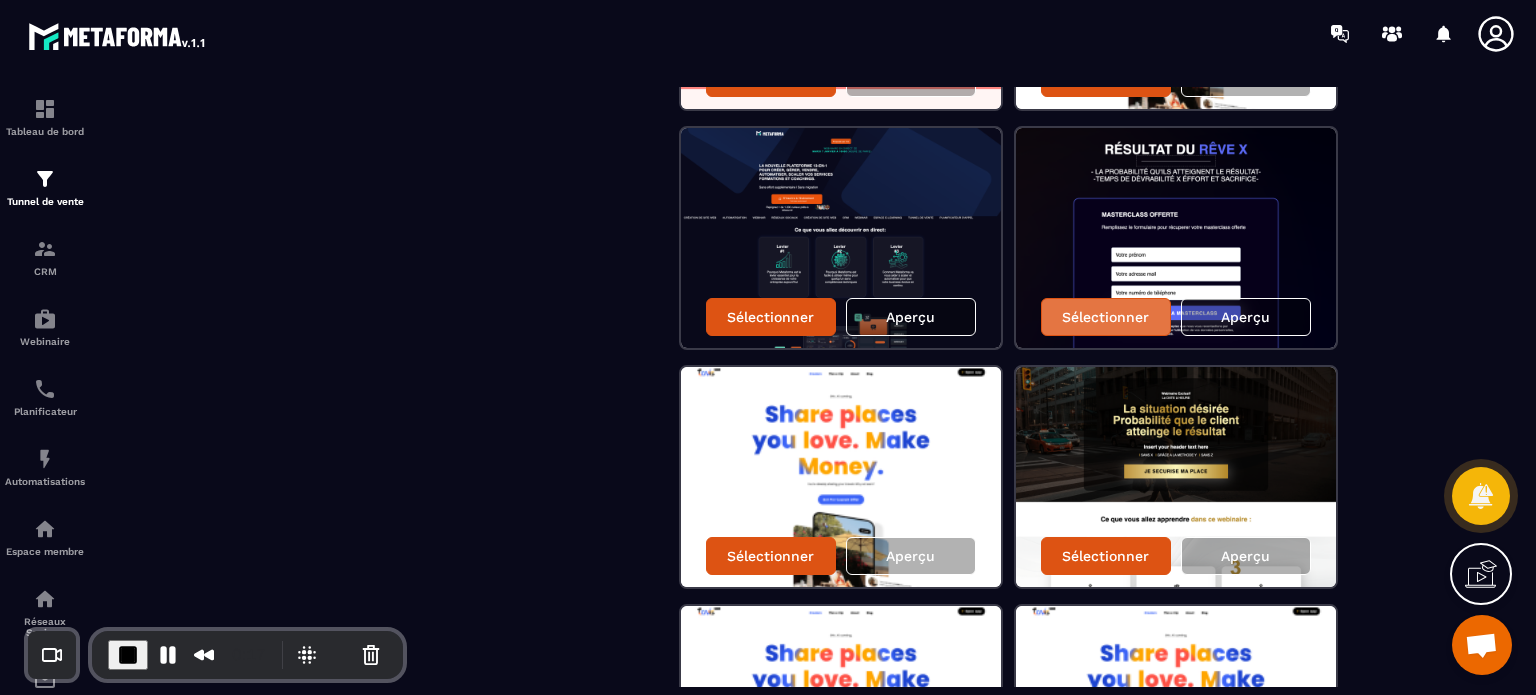 click on "Sélectionner" at bounding box center (1106, 317) 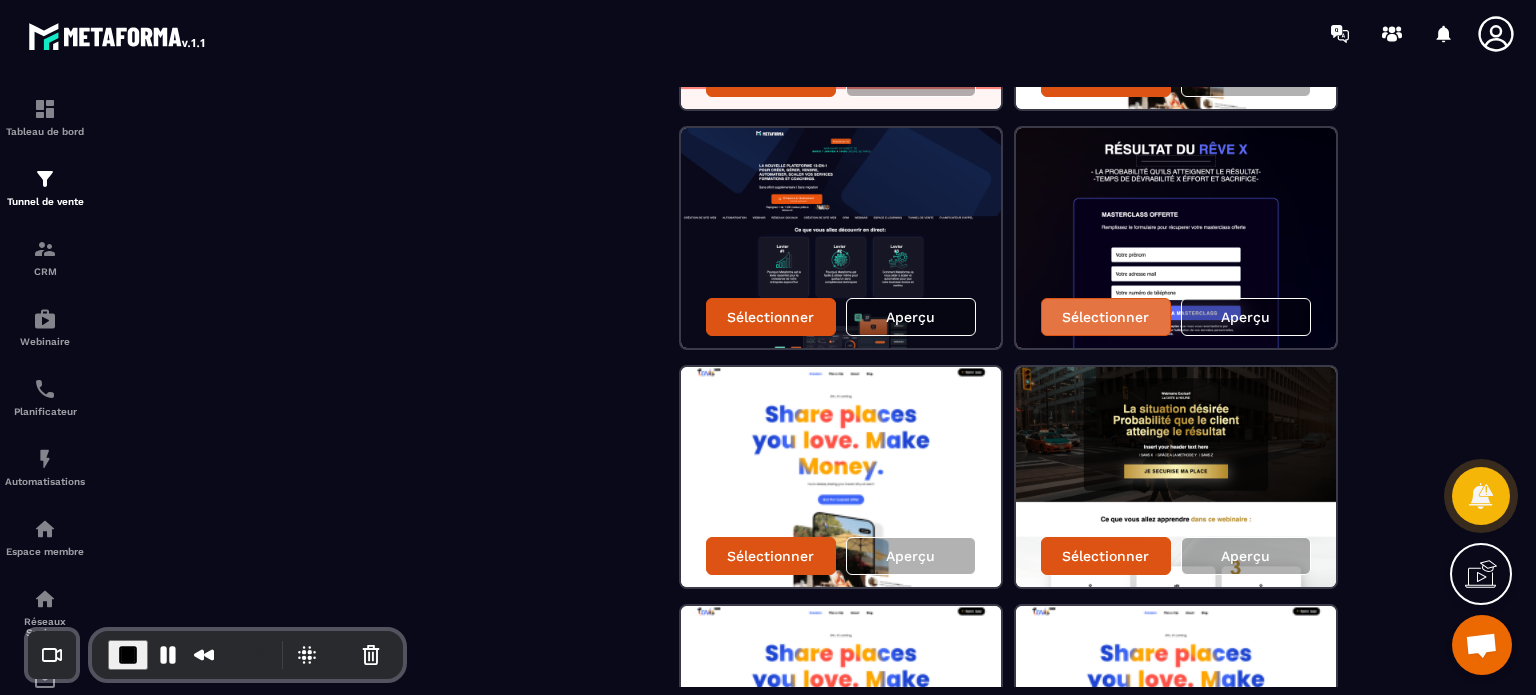 scroll, scrollTop: 104, scrollLeft: 0, axis: vertical 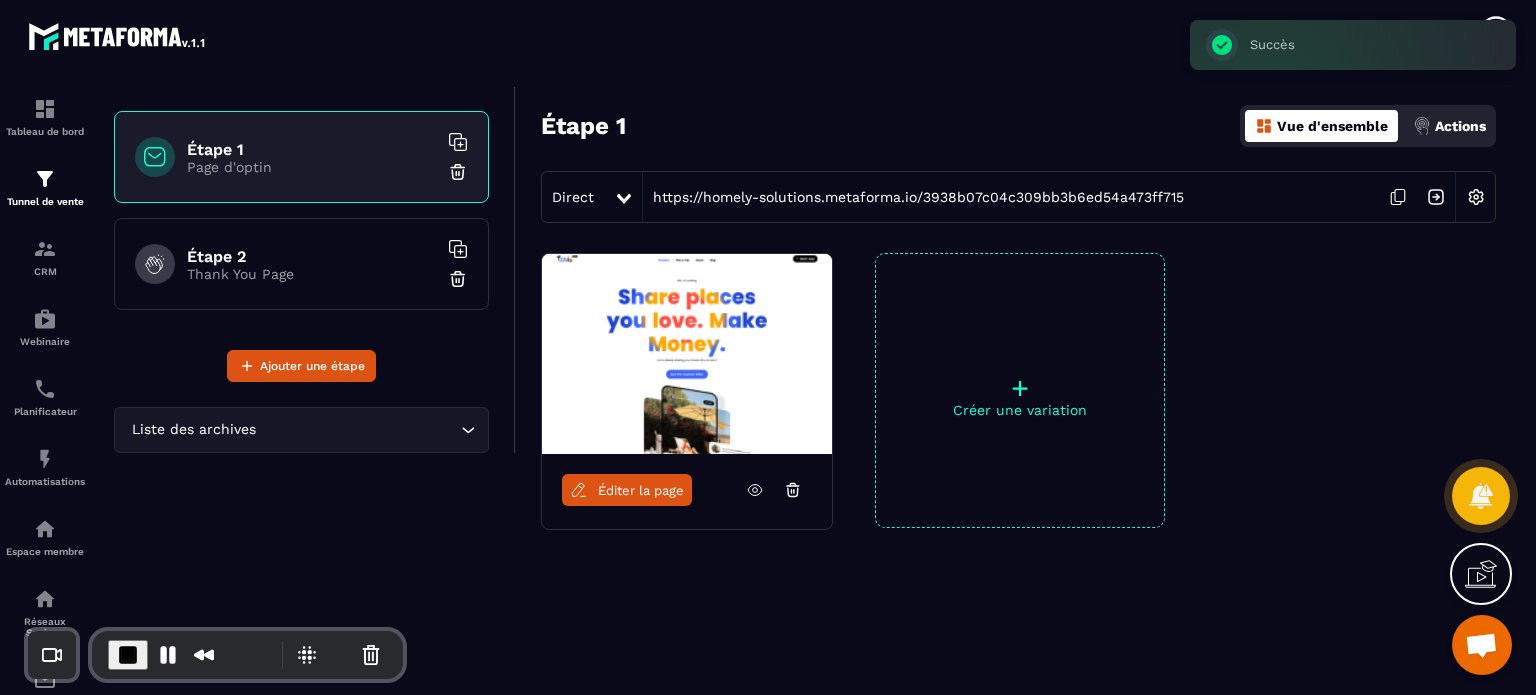click on "Étape 1 Vue d'ensemble Actions" at bounding box center [1018, 126] 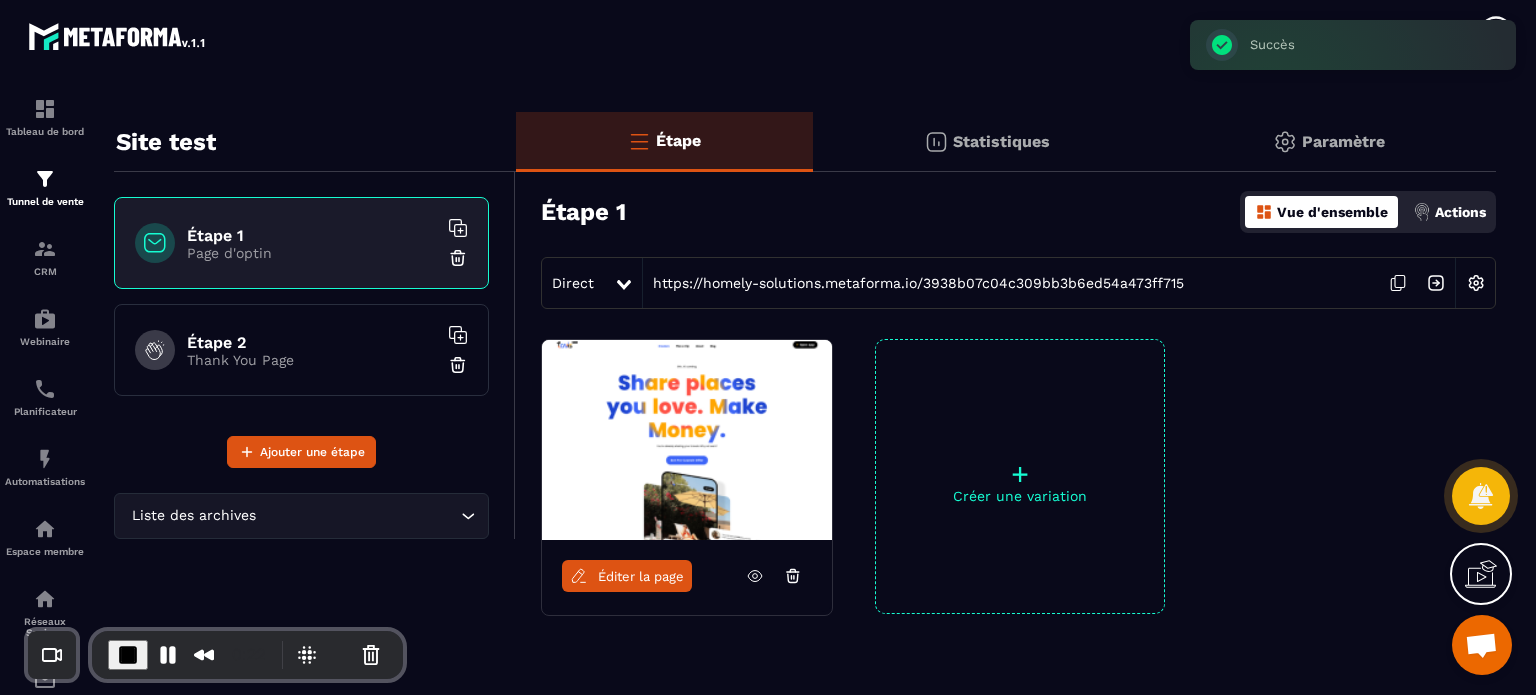 scroll, scrollTop: 0, scrollLeft: 0, axis: both 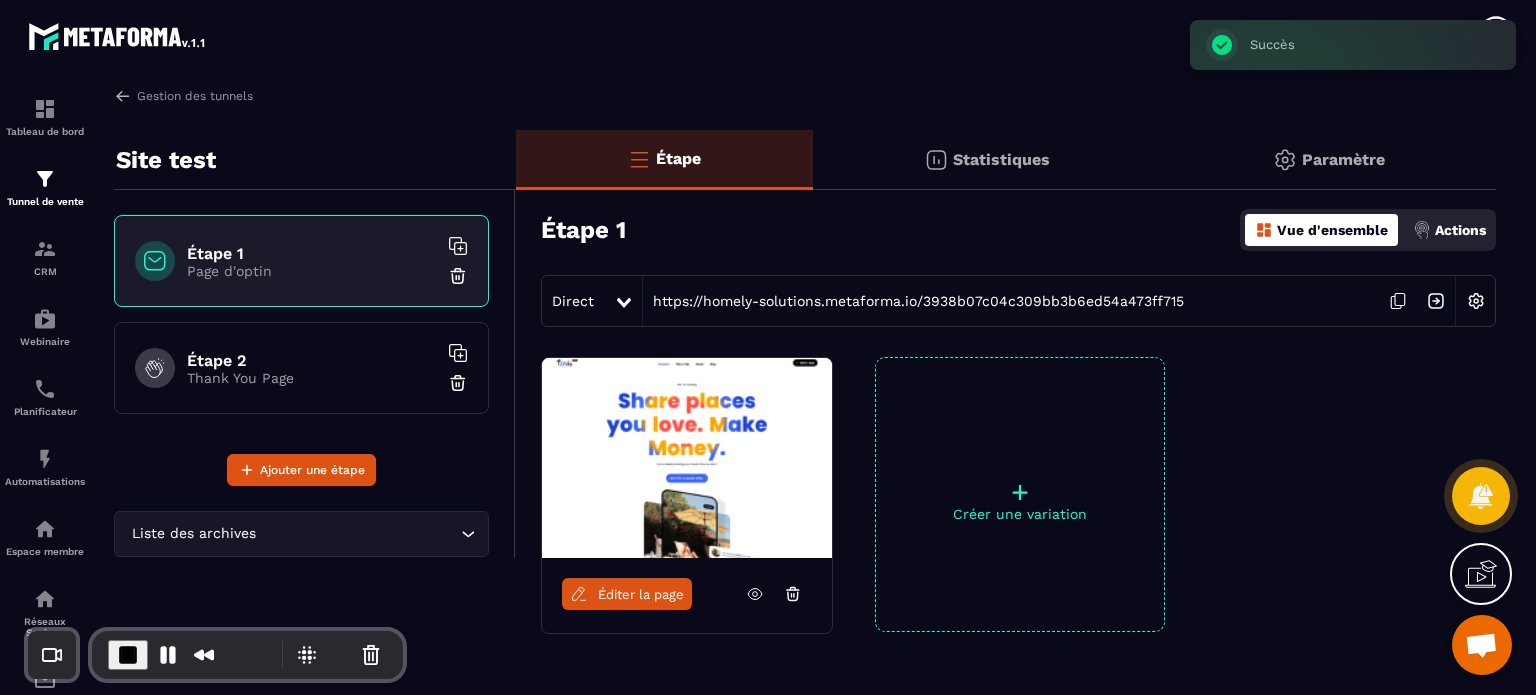 click on "Paramètre" at bounding box center [1343, 159] 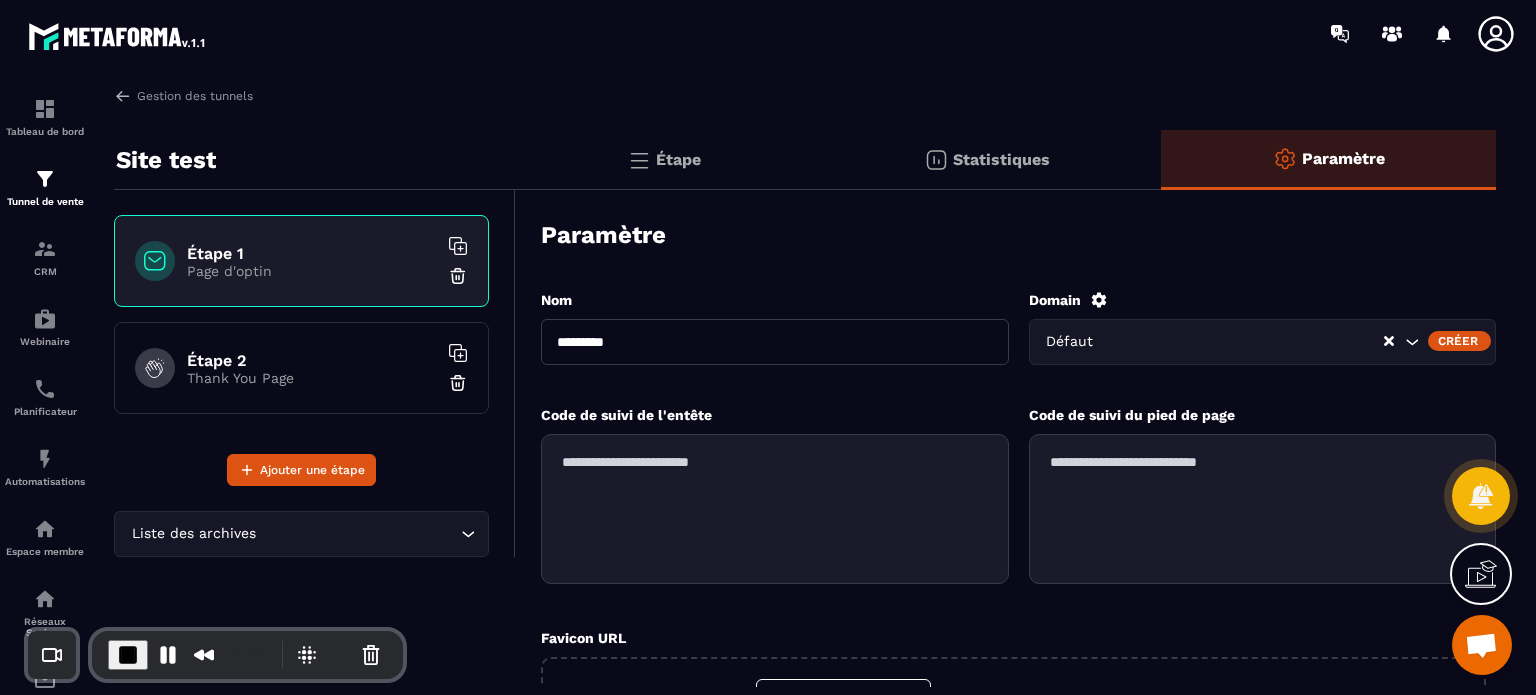 click 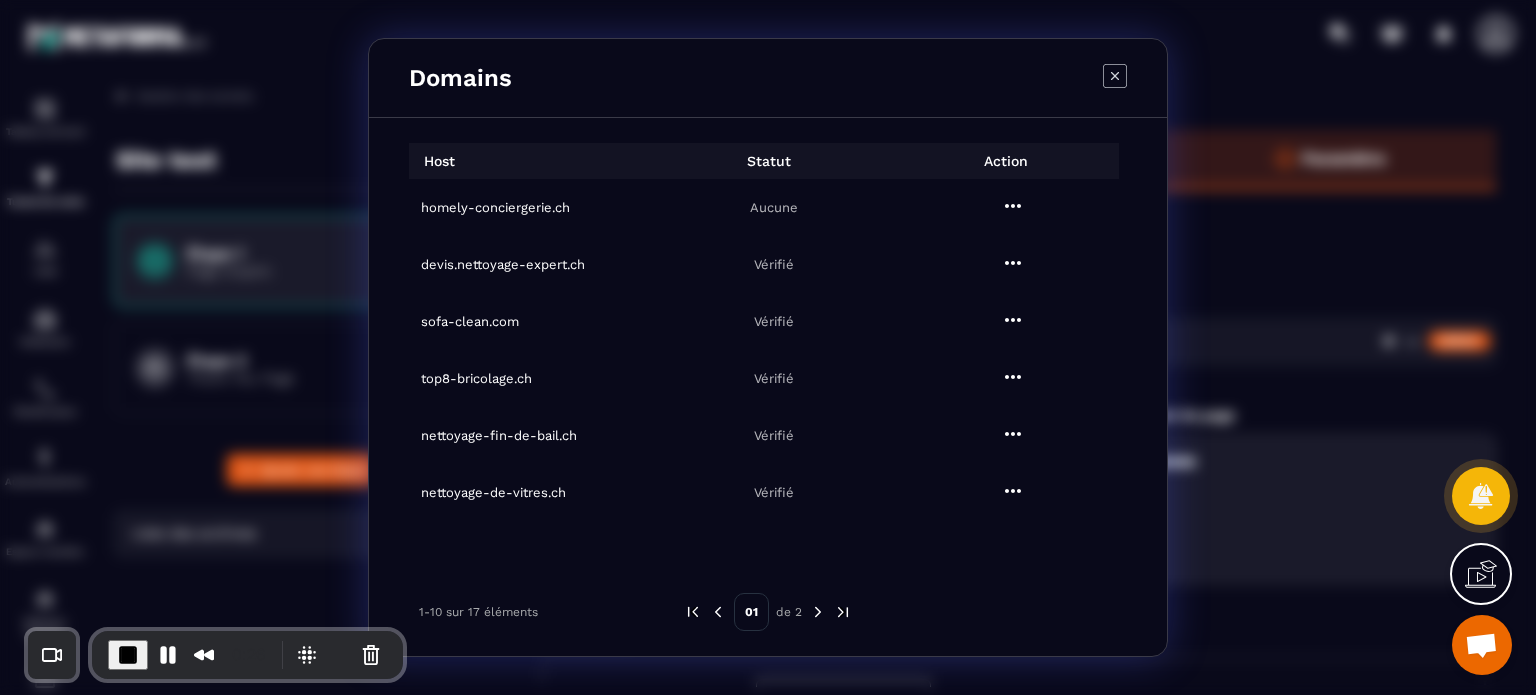 click 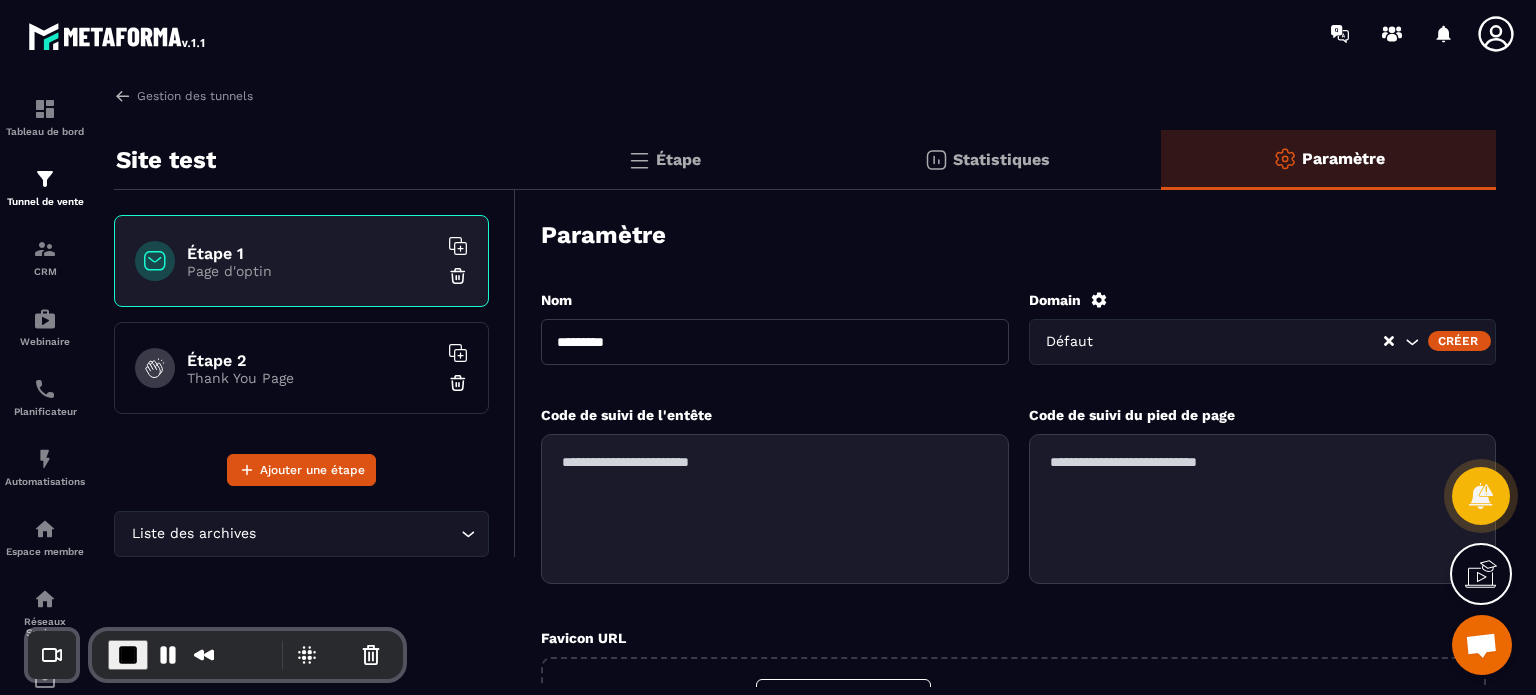 click on "Créer" at bounding box center [1459, 341] 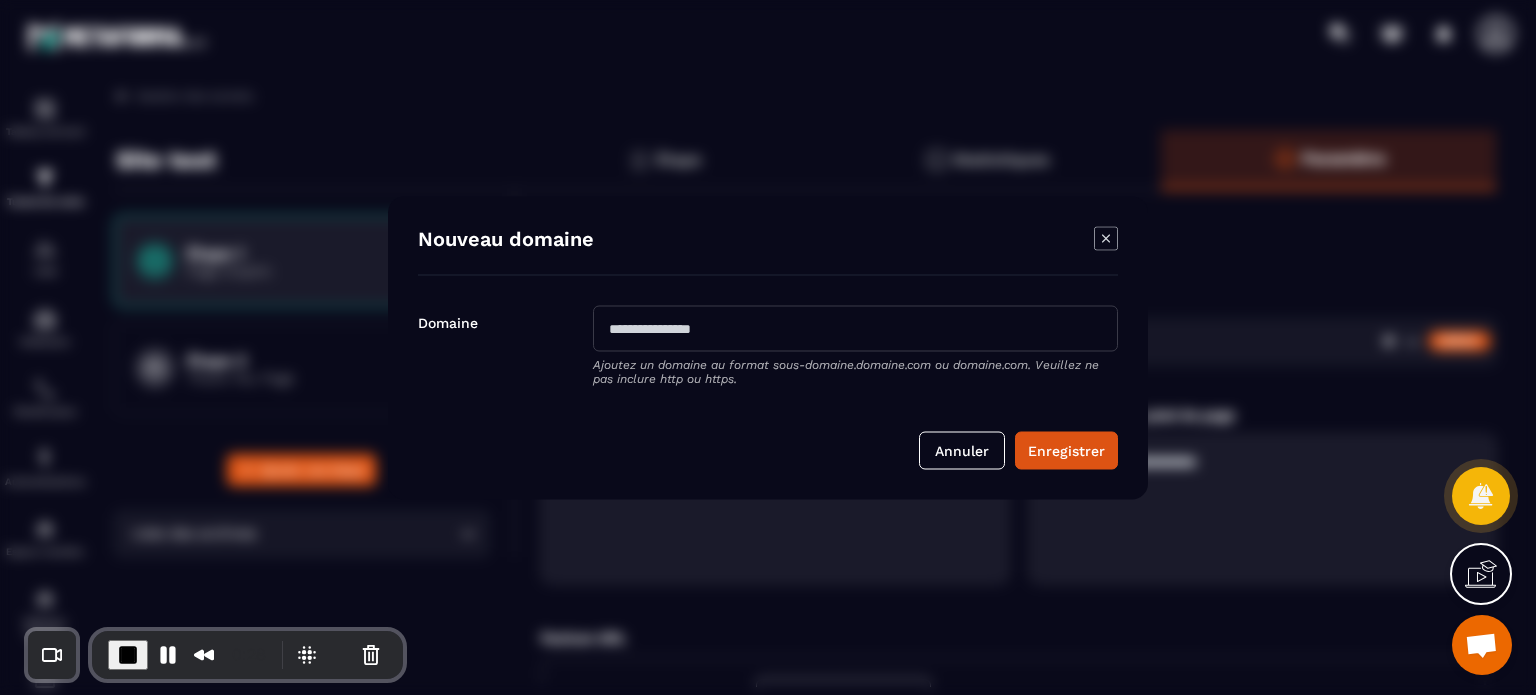 click at bounding box center [855, 328] 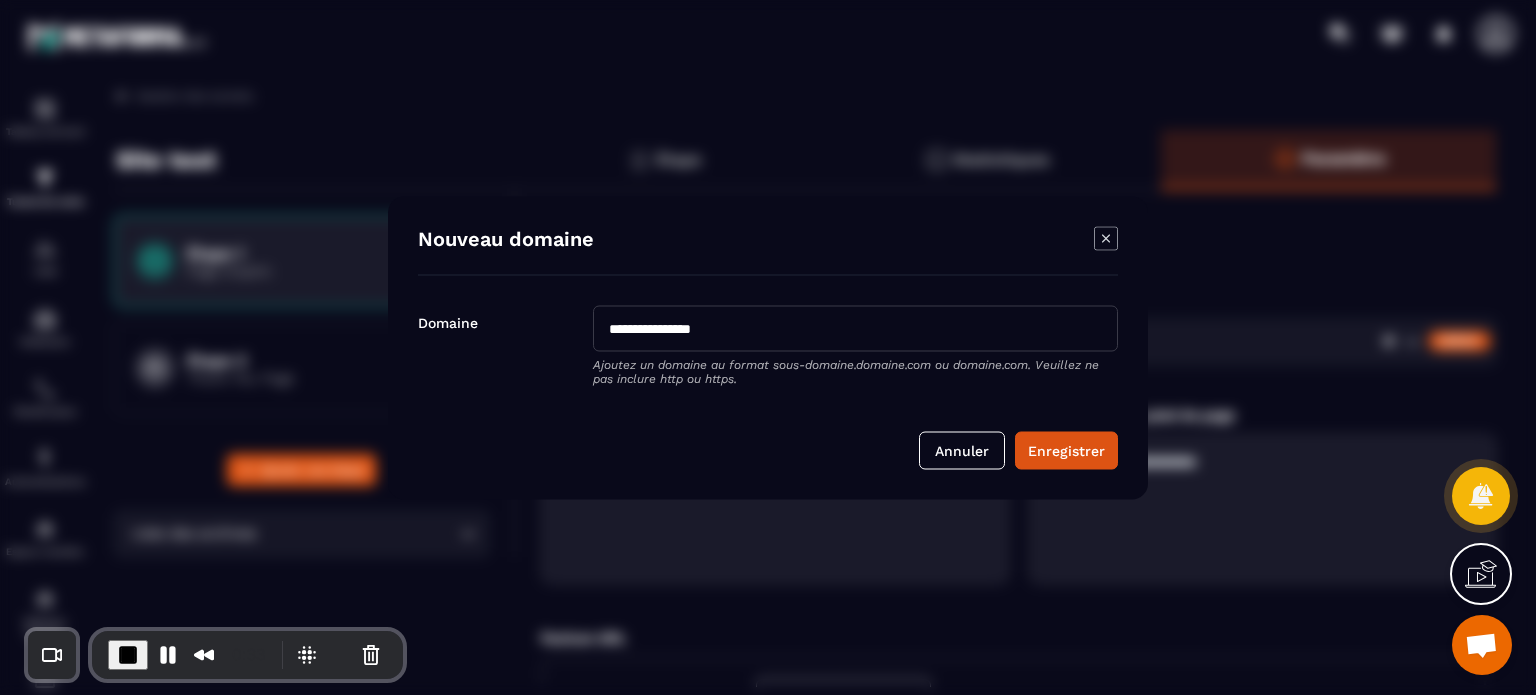type on "**********" 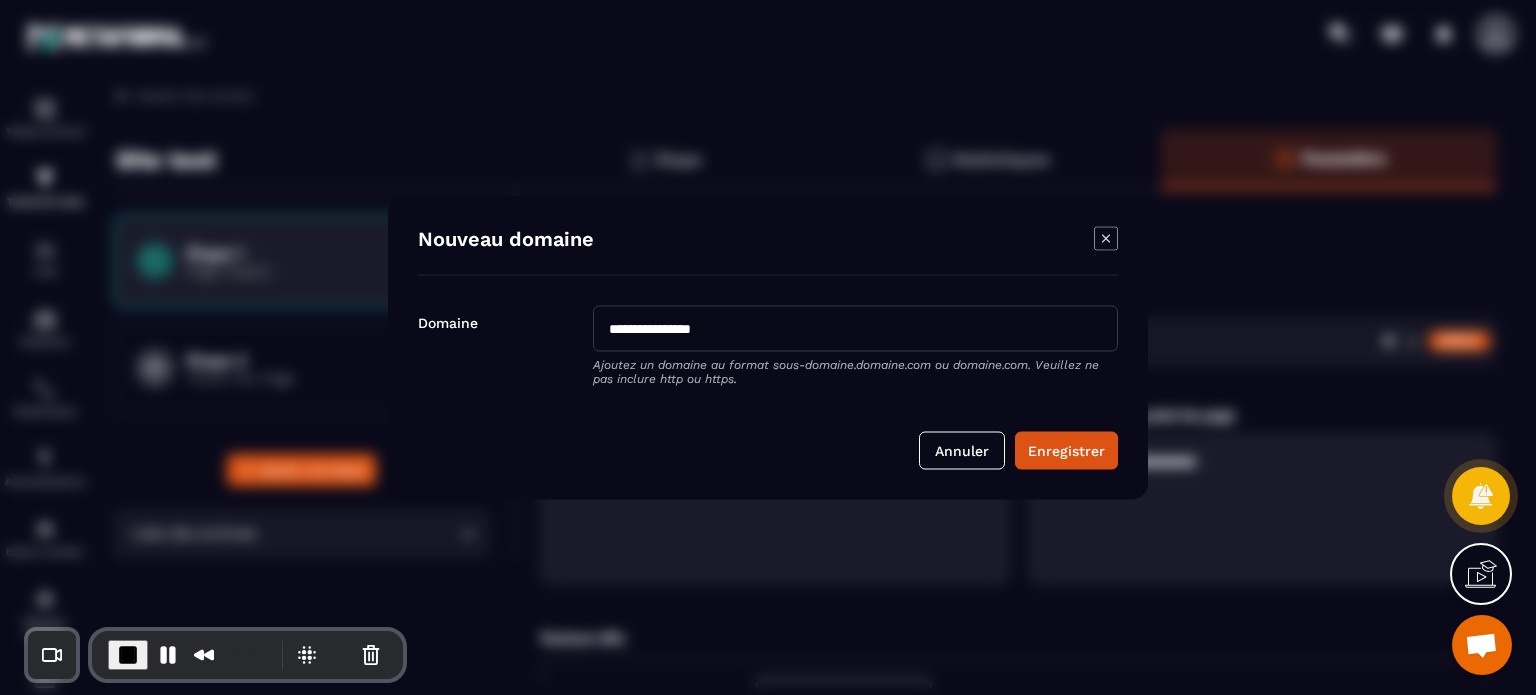 click 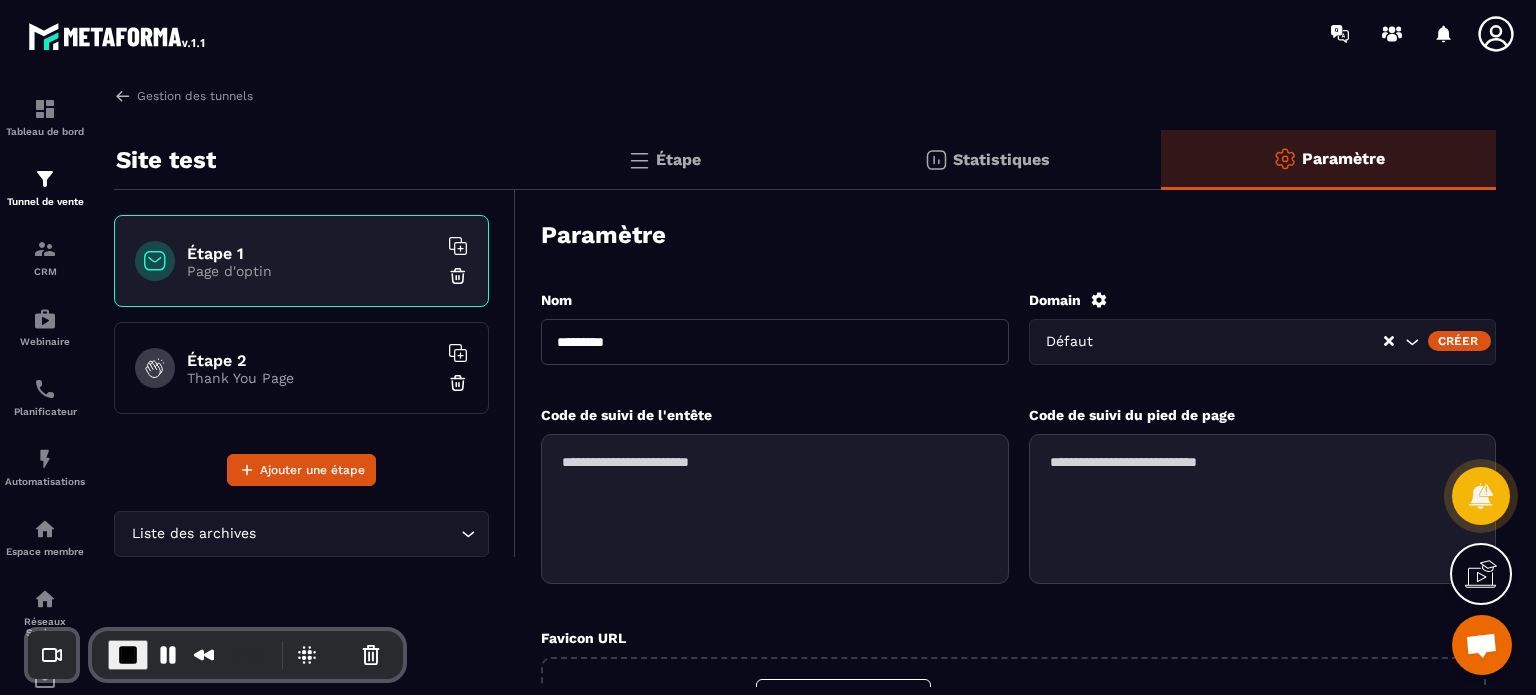 click 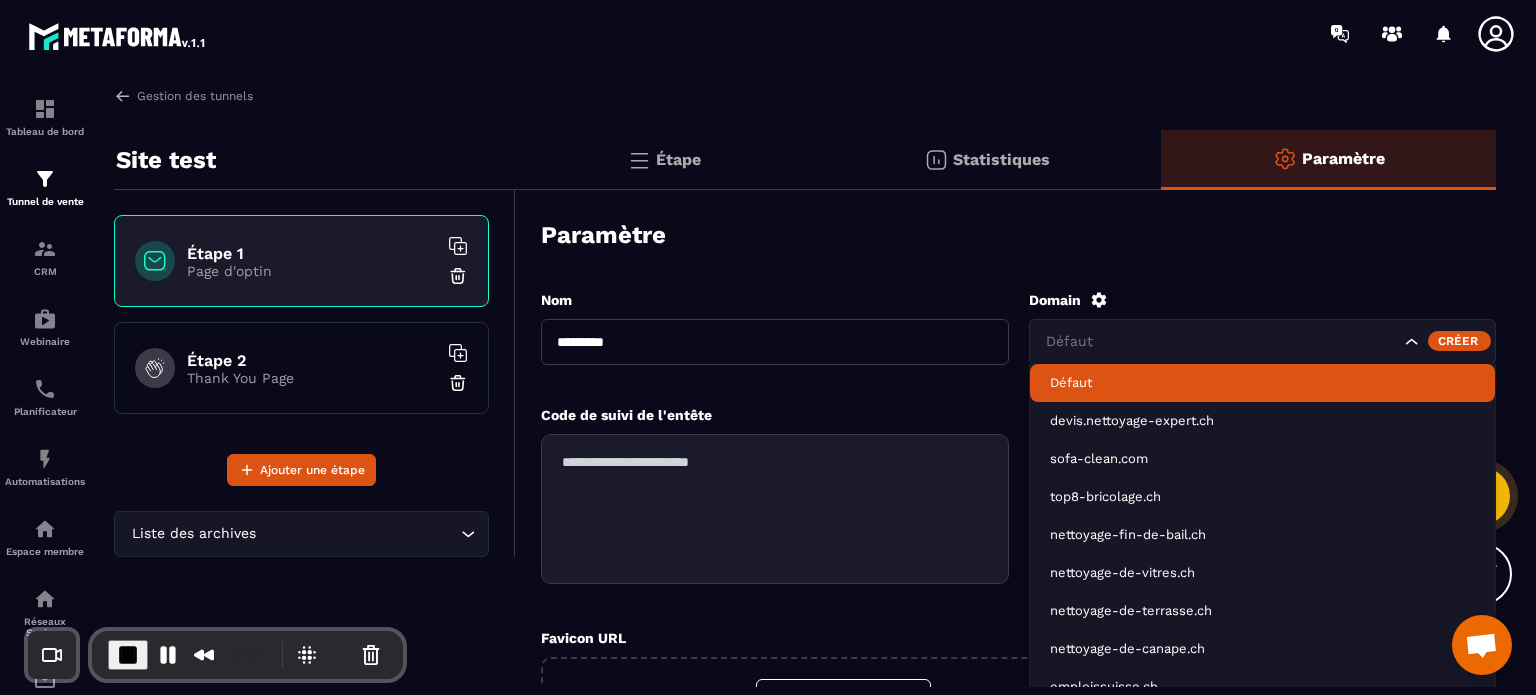 click on "Paramètre" at bounding box center [1018, 235] 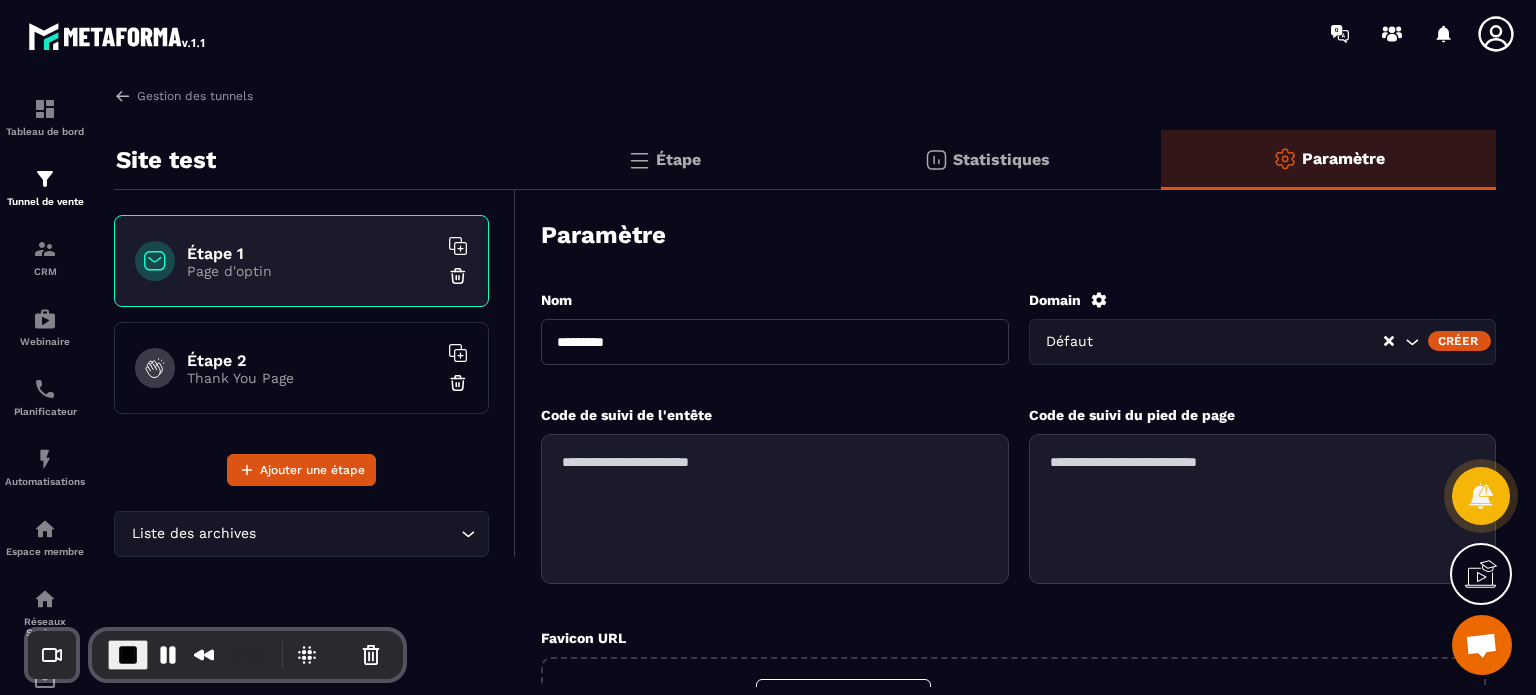 click on "Étape" at bounding box center [678, 159] 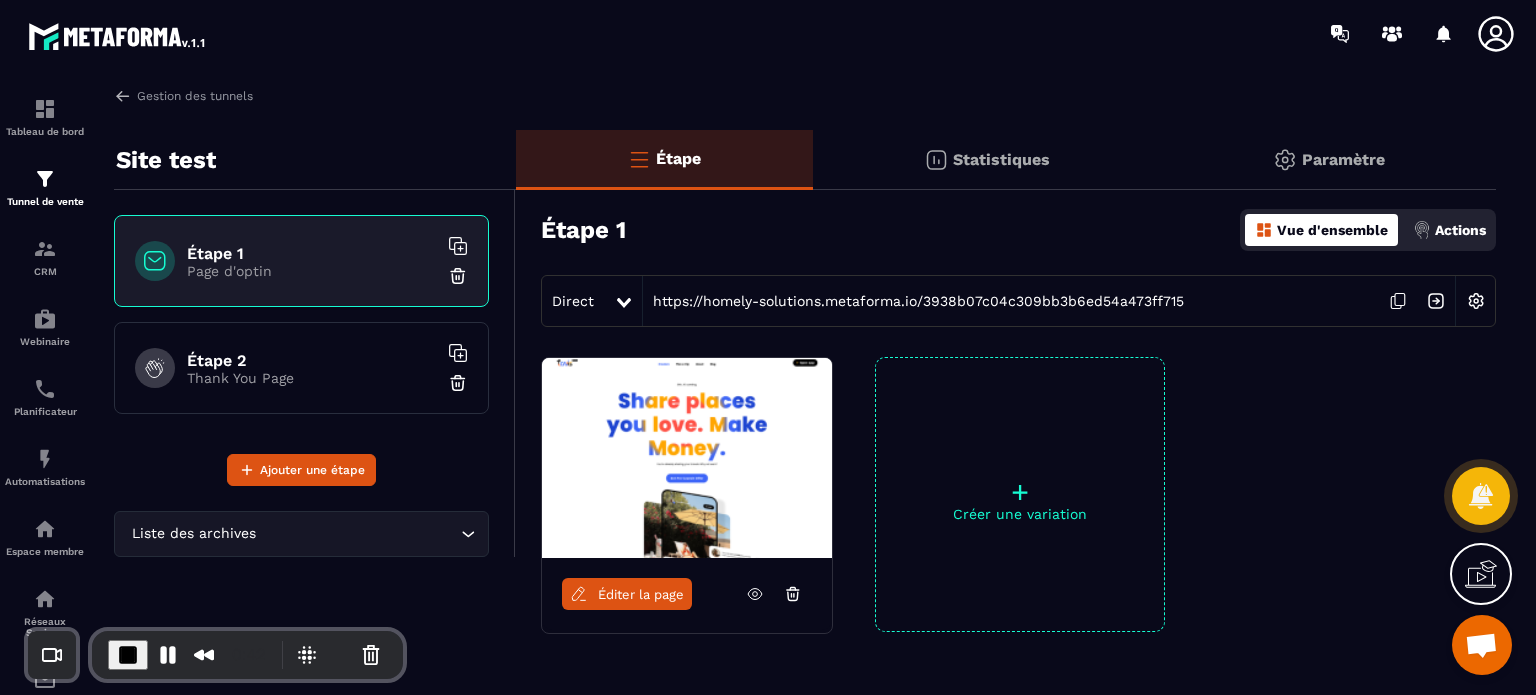 click on "Éditer la page" at bounding box center (627, 594) 